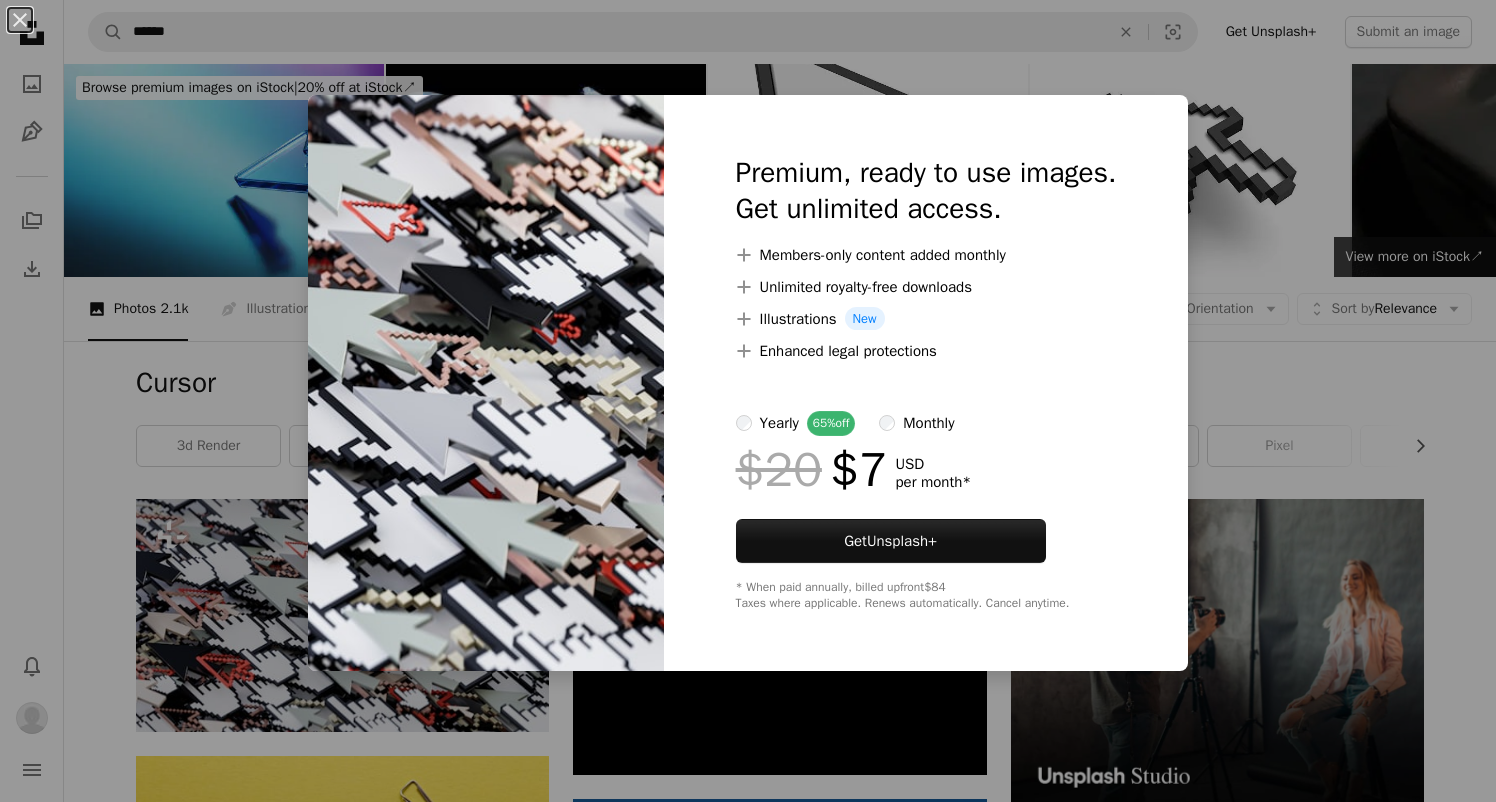 scroll, scrollTop: 228, scrollLeft: 0, axis: vertical 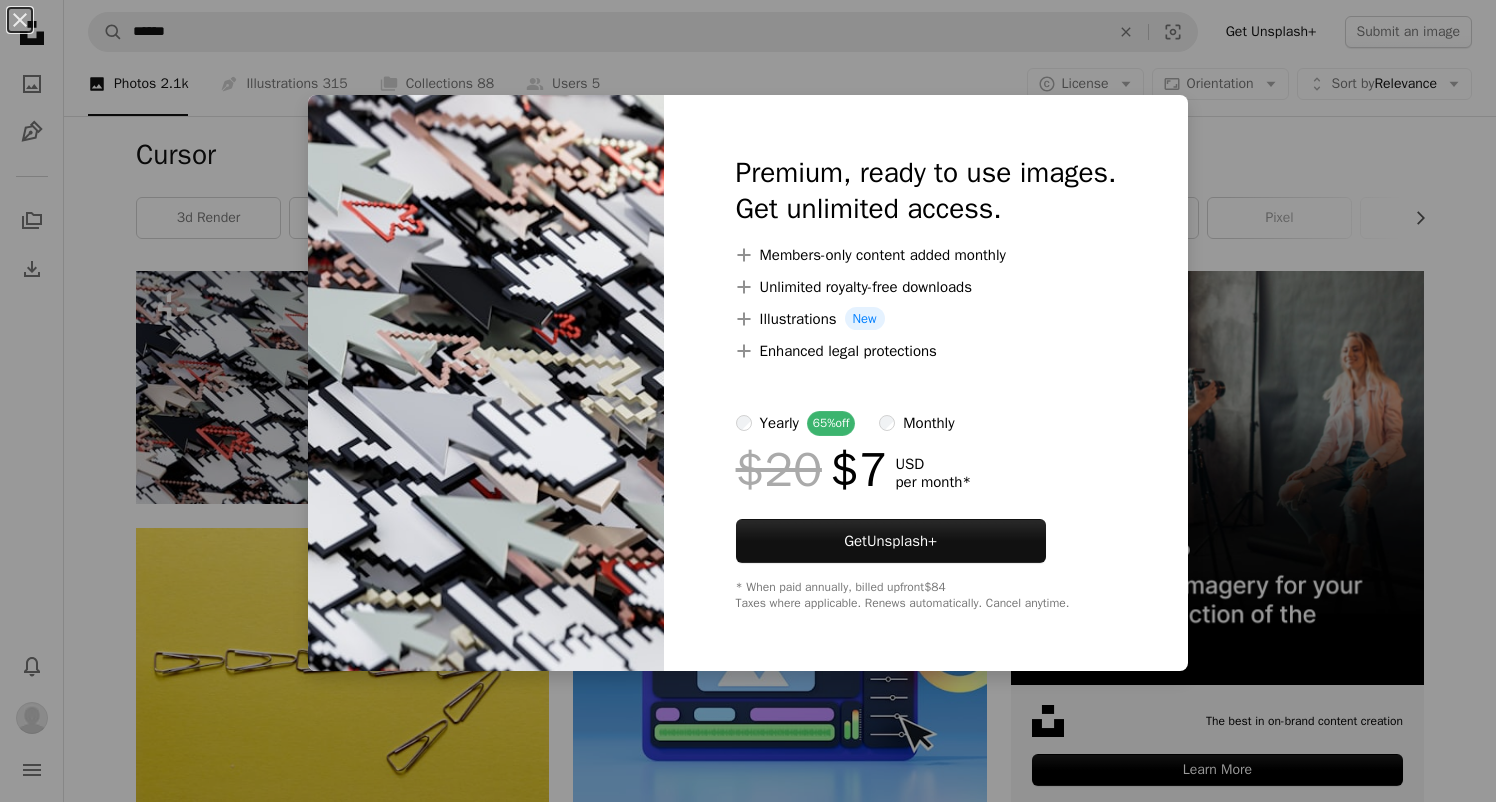 click on "An X shape Premium, ready to use images. Get unlimited access. A plus sign Members-only content added monthly A plus sign Unlimited royalty-free downloads A plus sign Illustrations  New A plus sign Enhanced legal protections yearly 65%  off monthly $20   $7 USD per month * Get  Unsplash+ * When paid annually, billed upfront  $84 Taxes where applicable. Renews automatically. Cancel anytime." at bounding box center [748, 401] 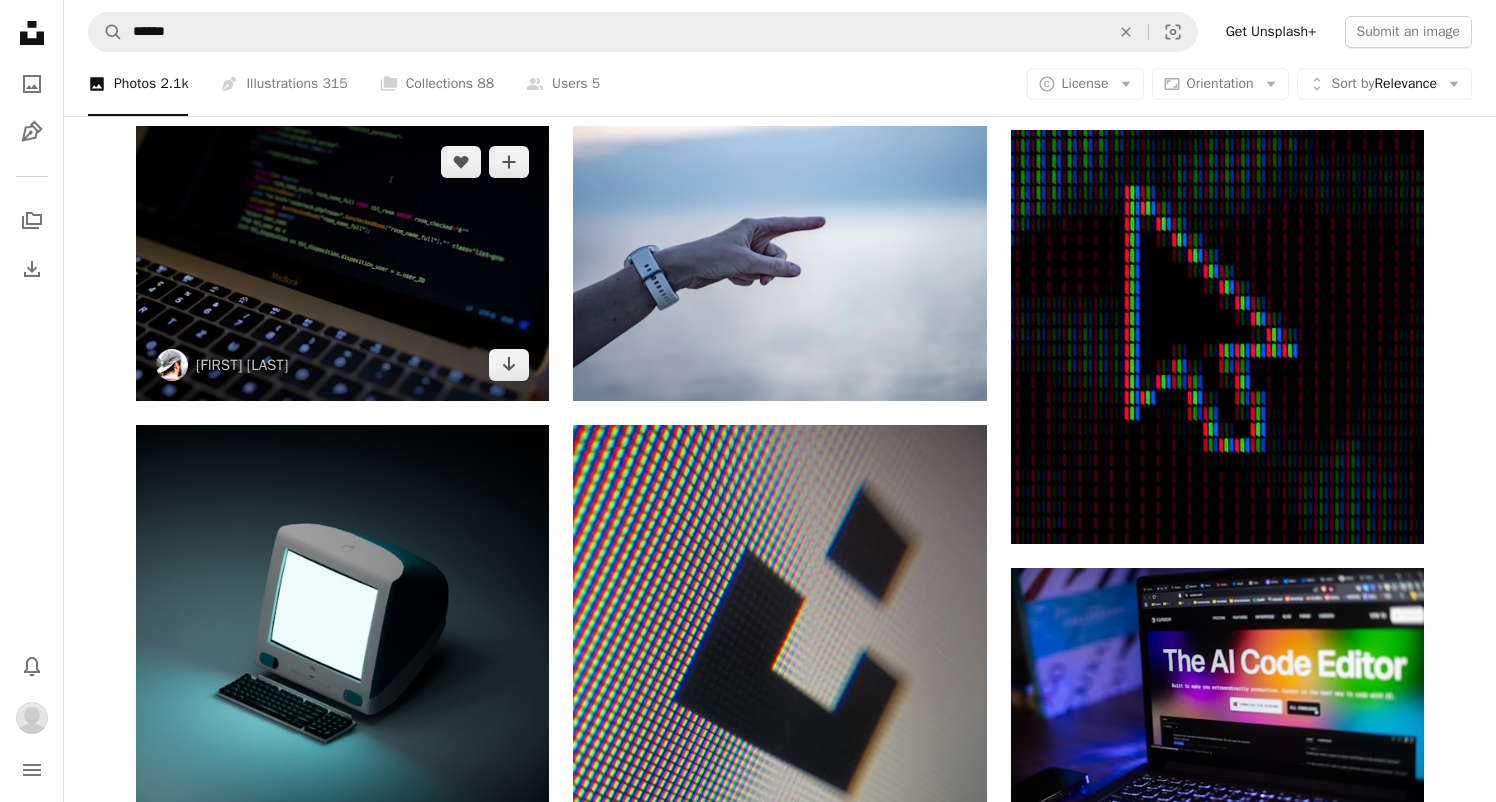 scroll, scrollTop: 960, scrollLeft: 0, axis: vertical 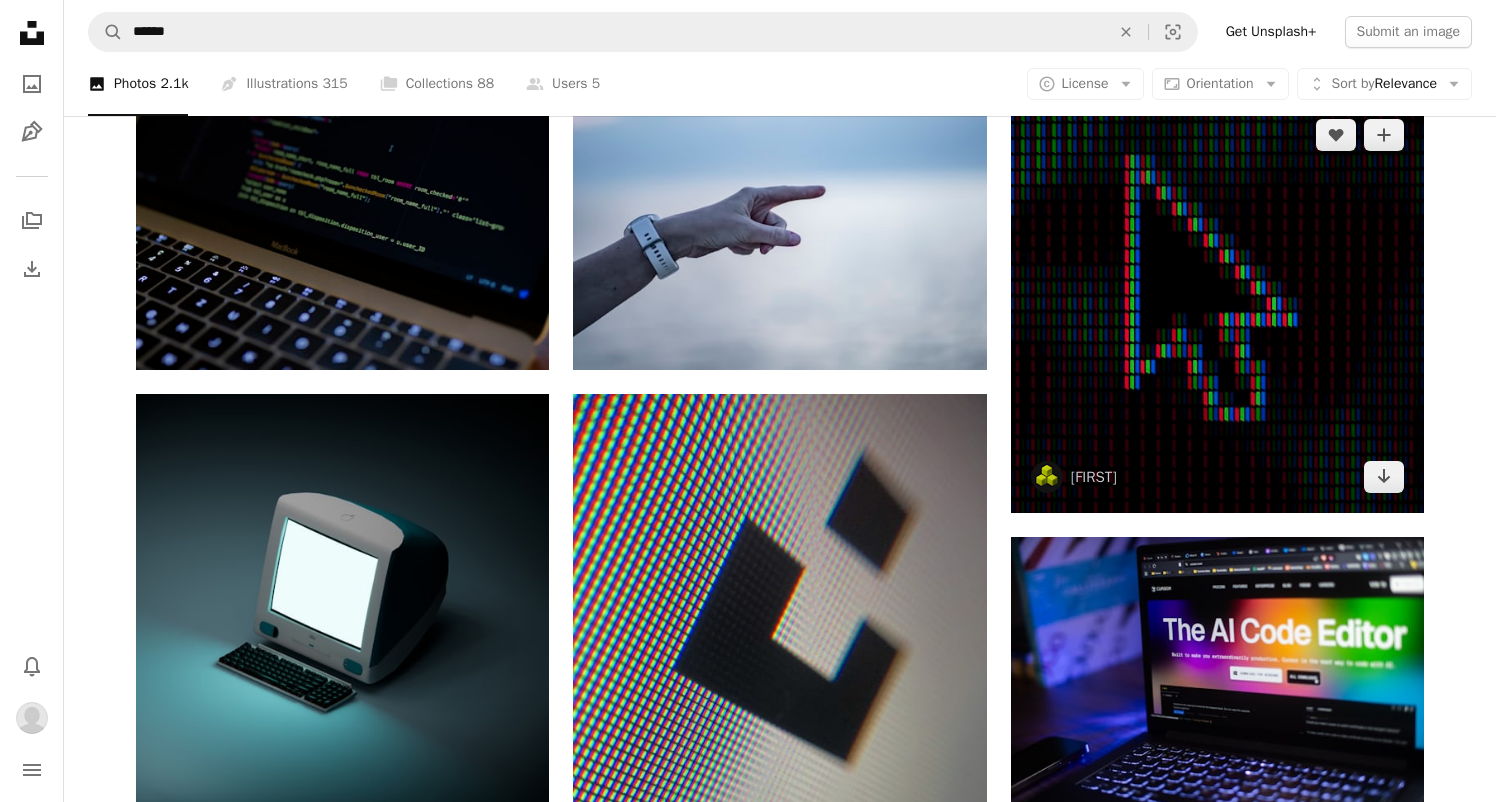 click at bounding box center (1217, 305) 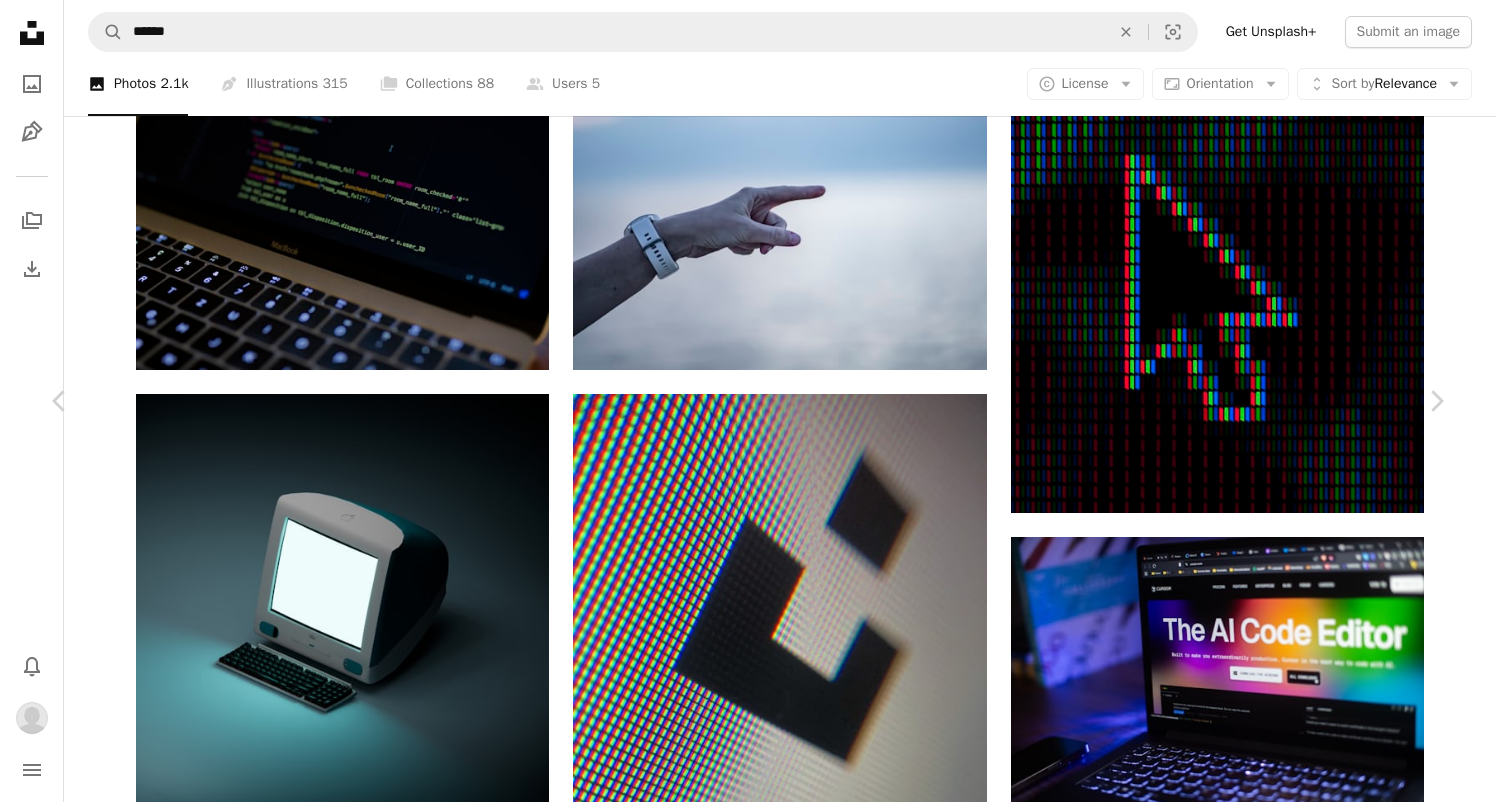 click on "Download" at bounding box center (1261, 3307) 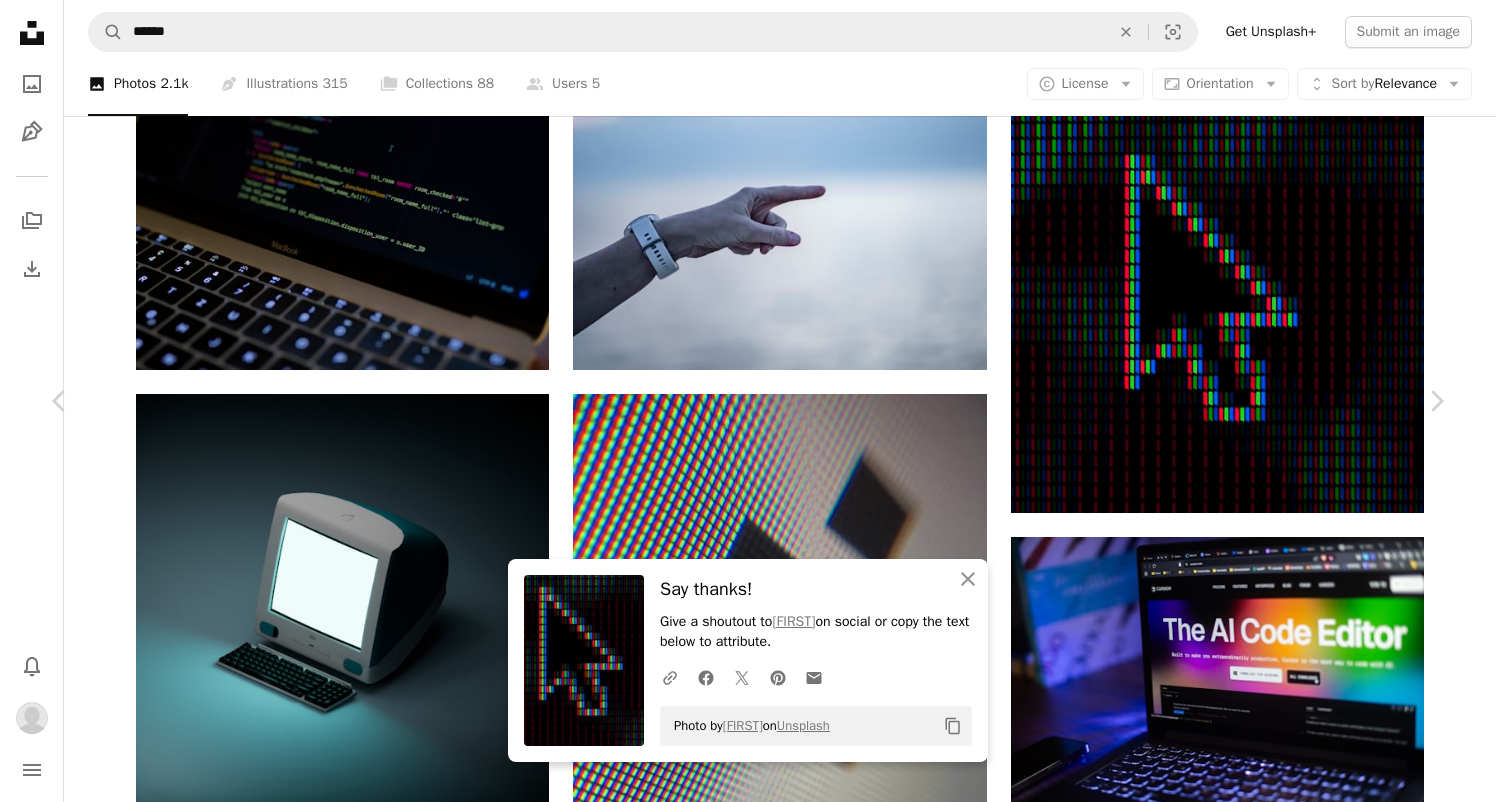 click on "Copy content" at bounding box center (953, 726) 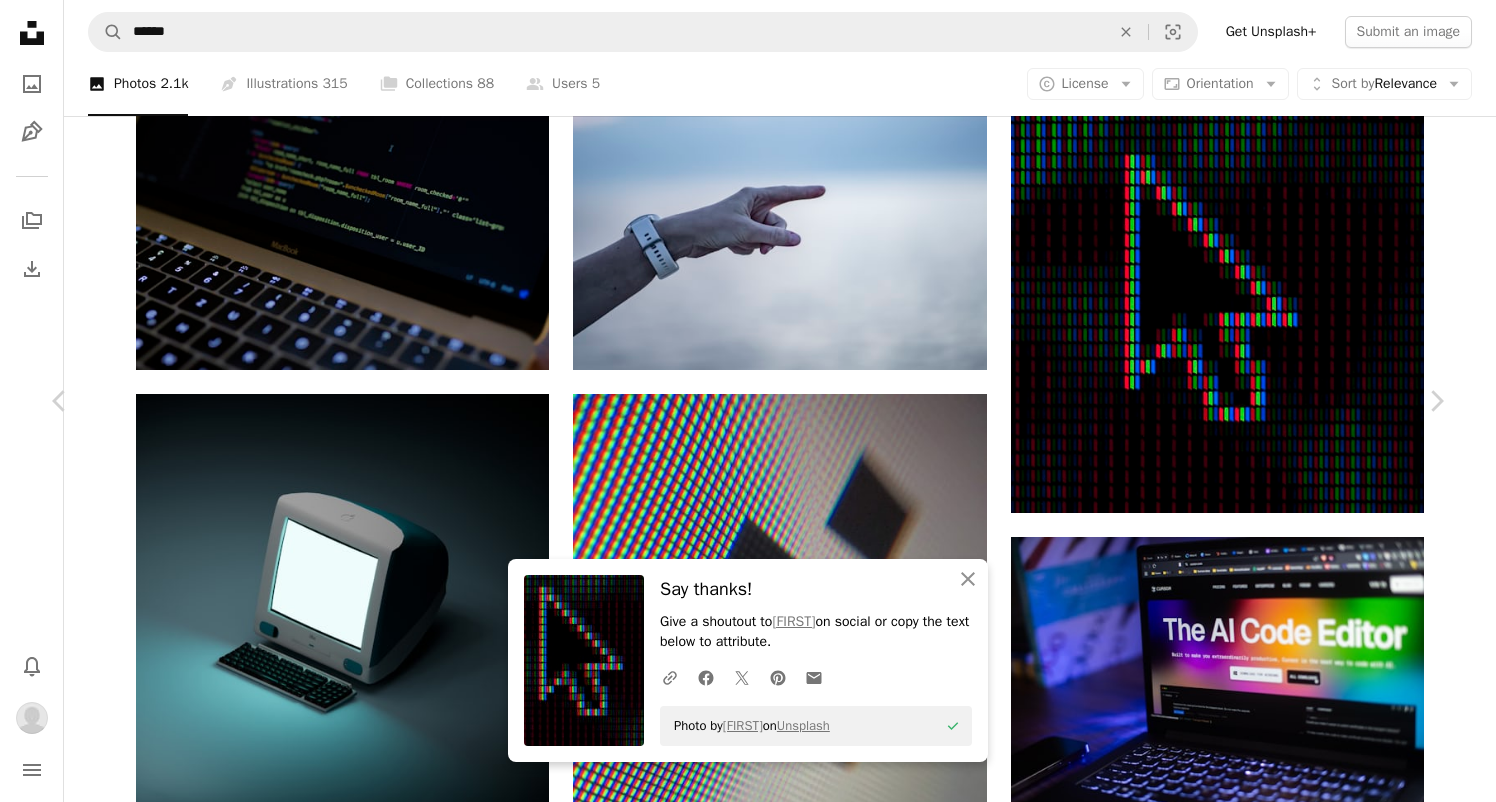 click on "Download" at bounding box center (1261, 3307) 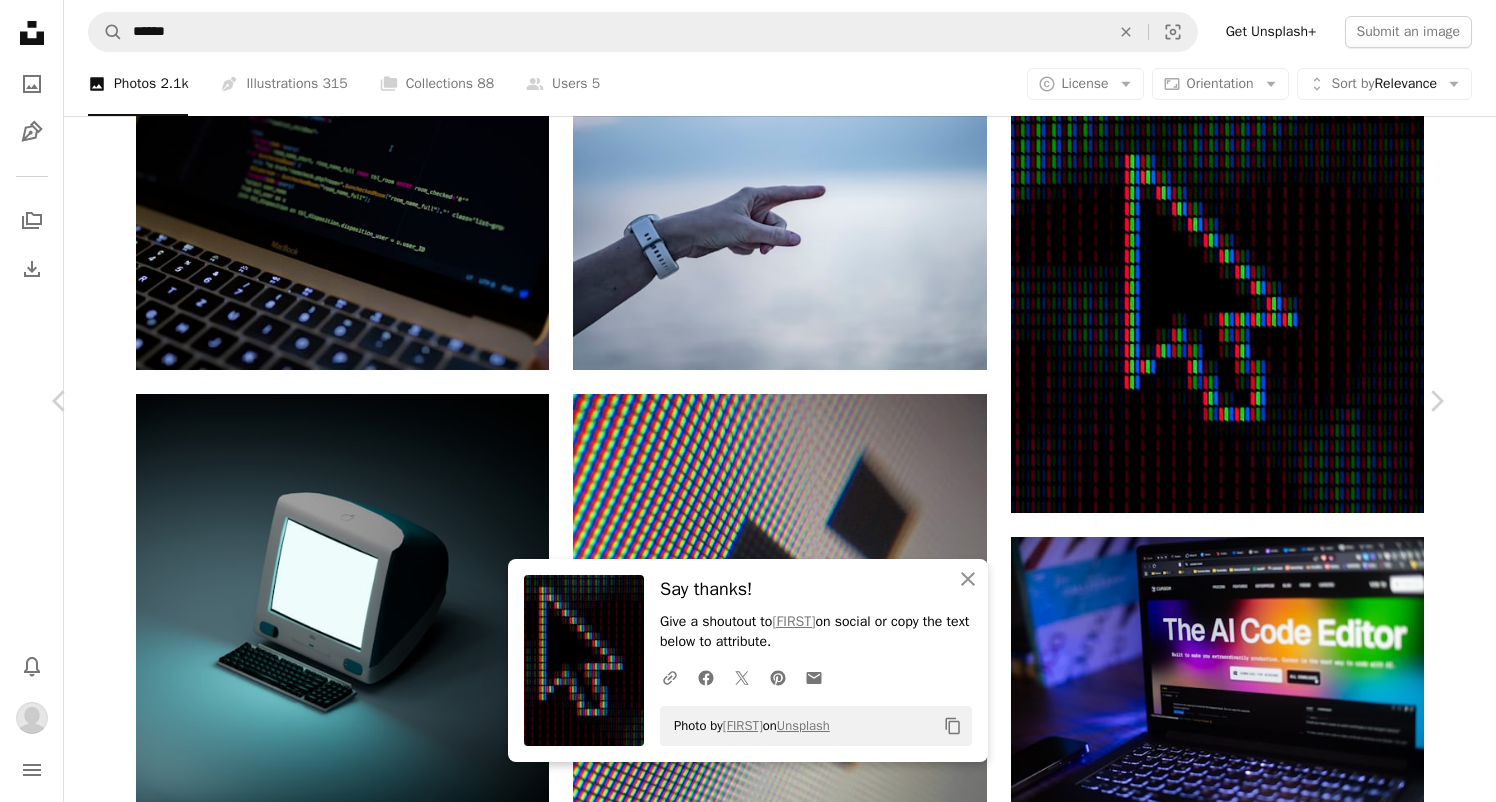 click on "An X shape Chevron left Chevron right An X shape Close Say thanks! Give a shoutout to  [FIRST]  on social or copy the text below to attribute. A URL sharing icon (chains) Facebook icon X (formerly Twitter) icon Pinterest icon An envelope Photo by  [FIRST]  on  Unsplash
Copy content [FIRST] umby A heart A plus sign Download Chevron down Zoom in Views 5,073,191 Downloads 60,857 A forward-right arrow Share Info icon Info More Actions mouse cursor Calendar outlined Published on  July 8, 2019 Safety Free to use under the  Unsplash License computer apple mac windows pixel screen monitor mouse macro display linux pixels led rgb resolution cursor lcd pointer digital clock Browse premium related images on iStock  |  Save 20% with code UNSPLASH20 View more on iStock  ↗ Related images A heart A plus sign Milad Fakurian Available for hire A checkmark inside of a circle Arrow pointing down Plus sign for Unsplash+ A heart A plus sign TSD Studio For  Unsplash+ A lock Download A heart A plus sign Leviosa Hou For" at bounding box center (748, 3661) 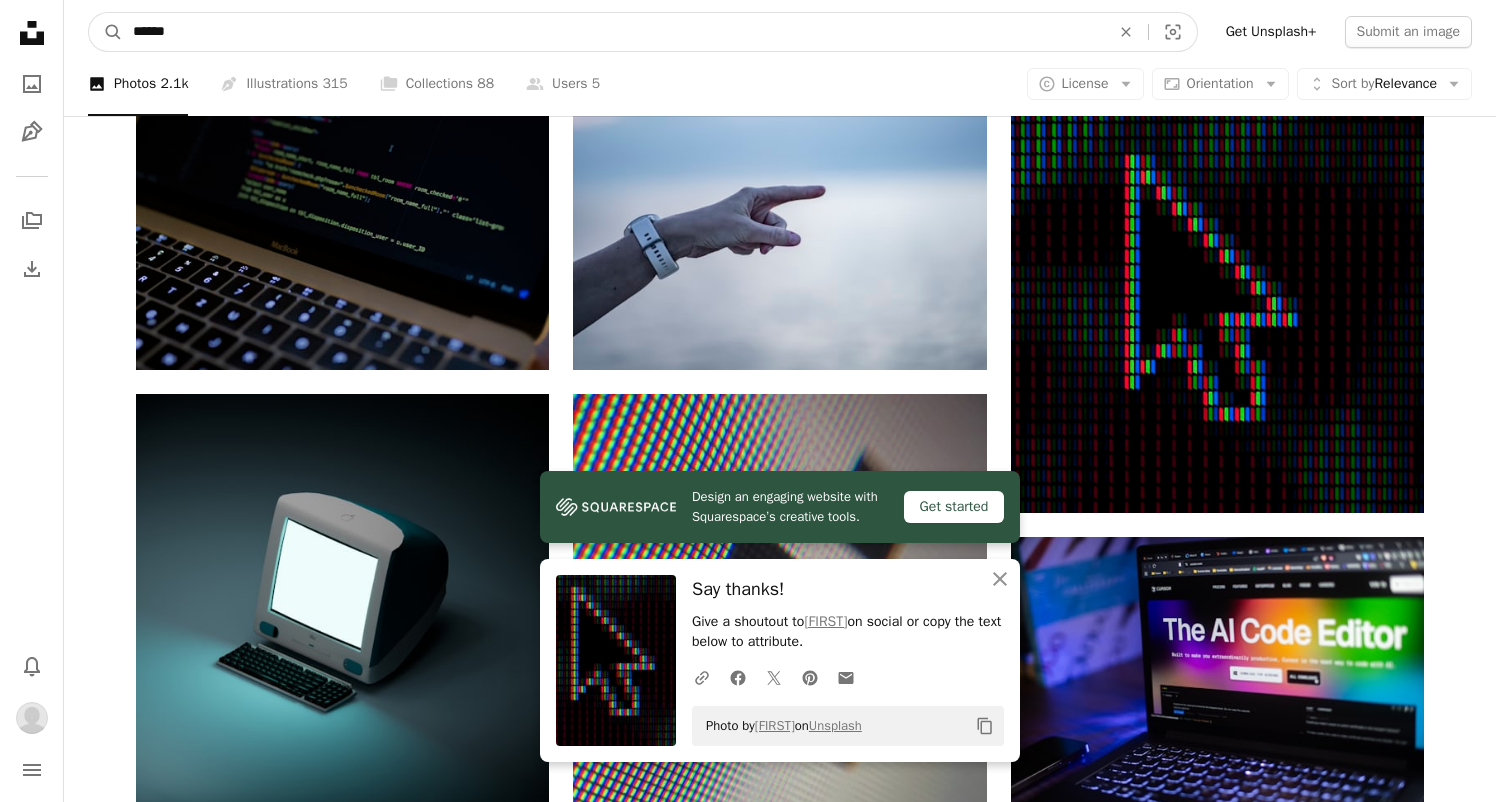 drag, startPoint x: 188, startPoint y: 38, endPoint x: 72, endPoint y: 34, distance: 116.06895 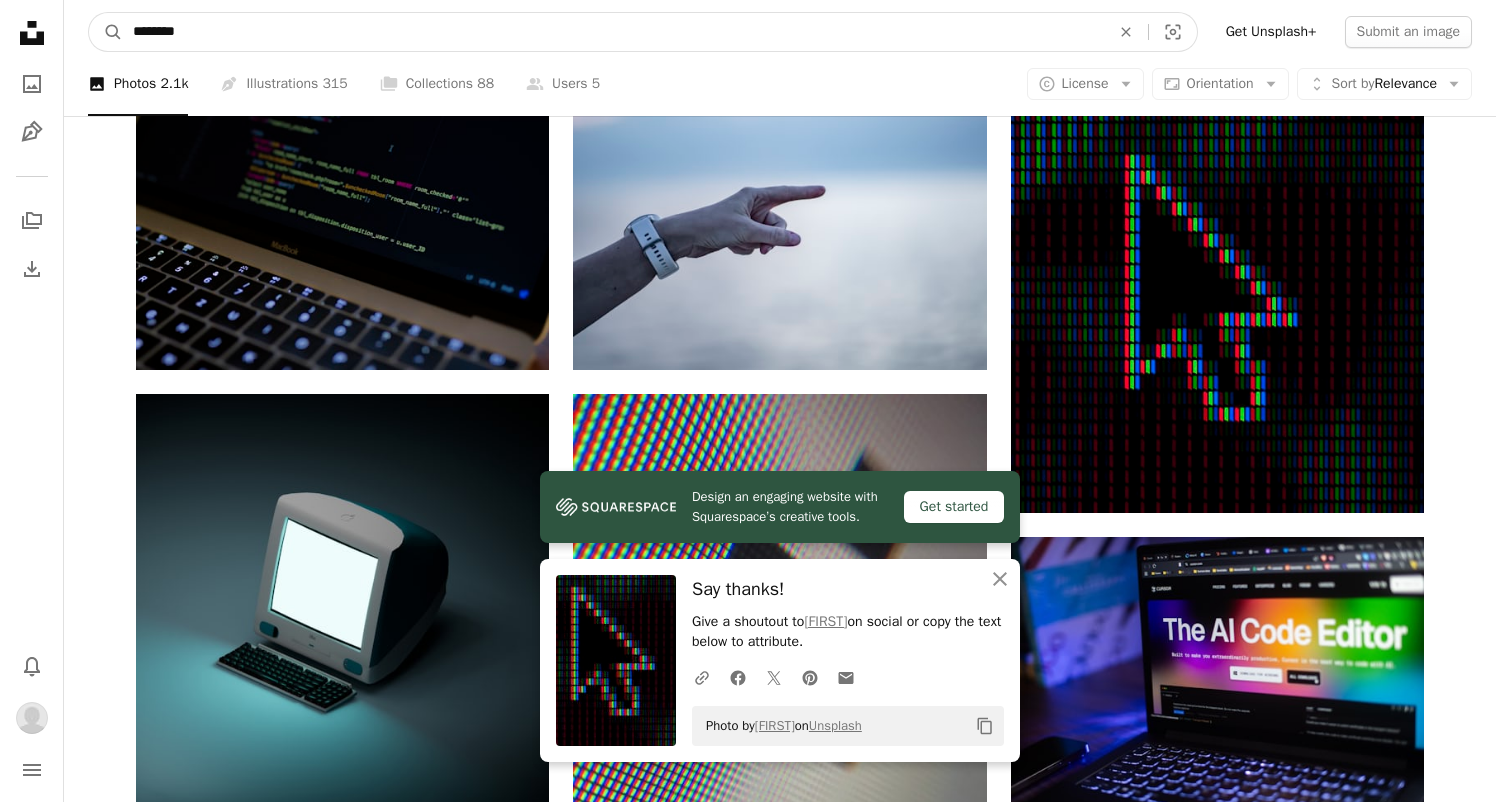 type on "*********" 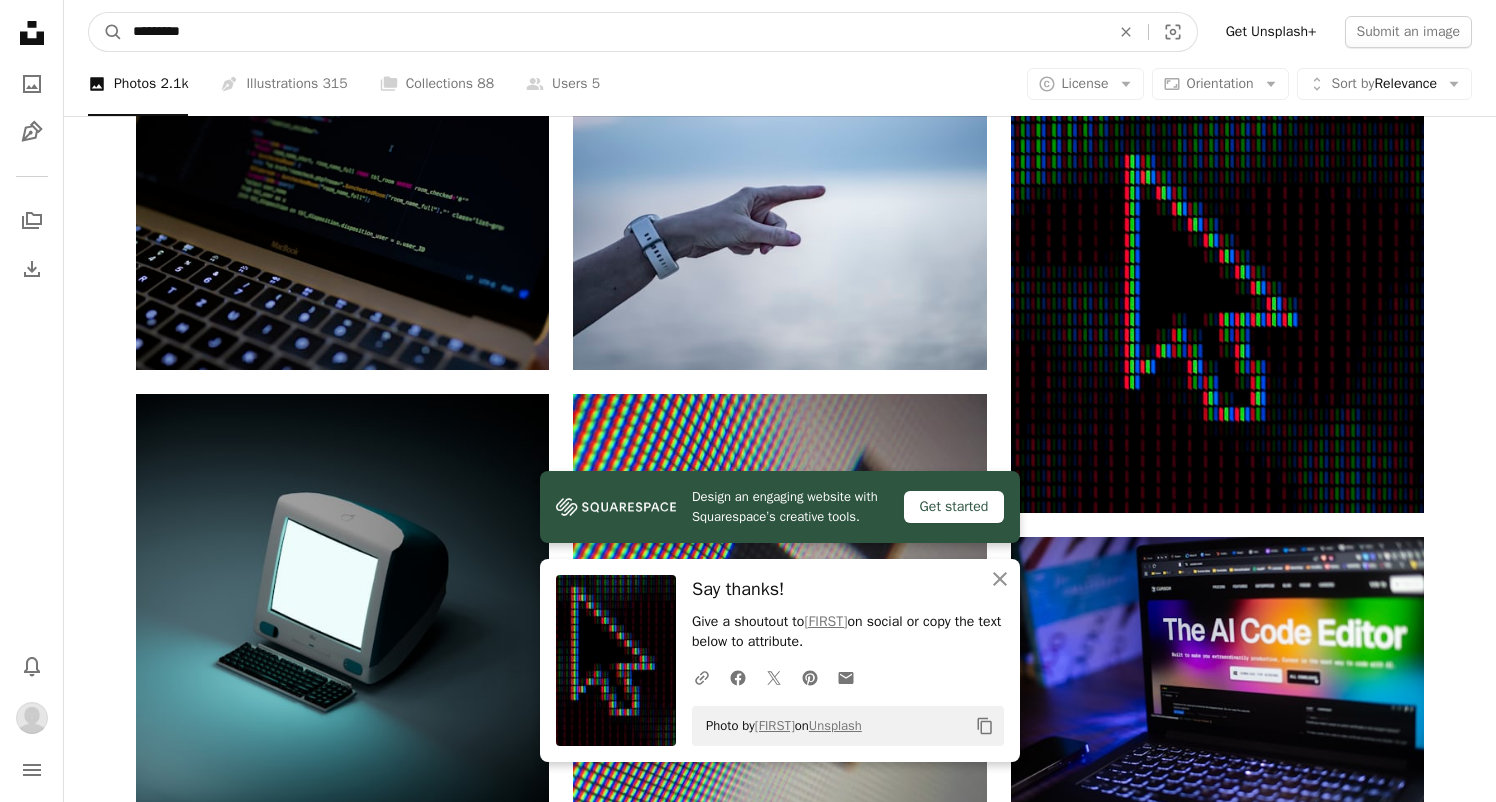 click on "A magnifying glass" at bounding box center (106, 32) 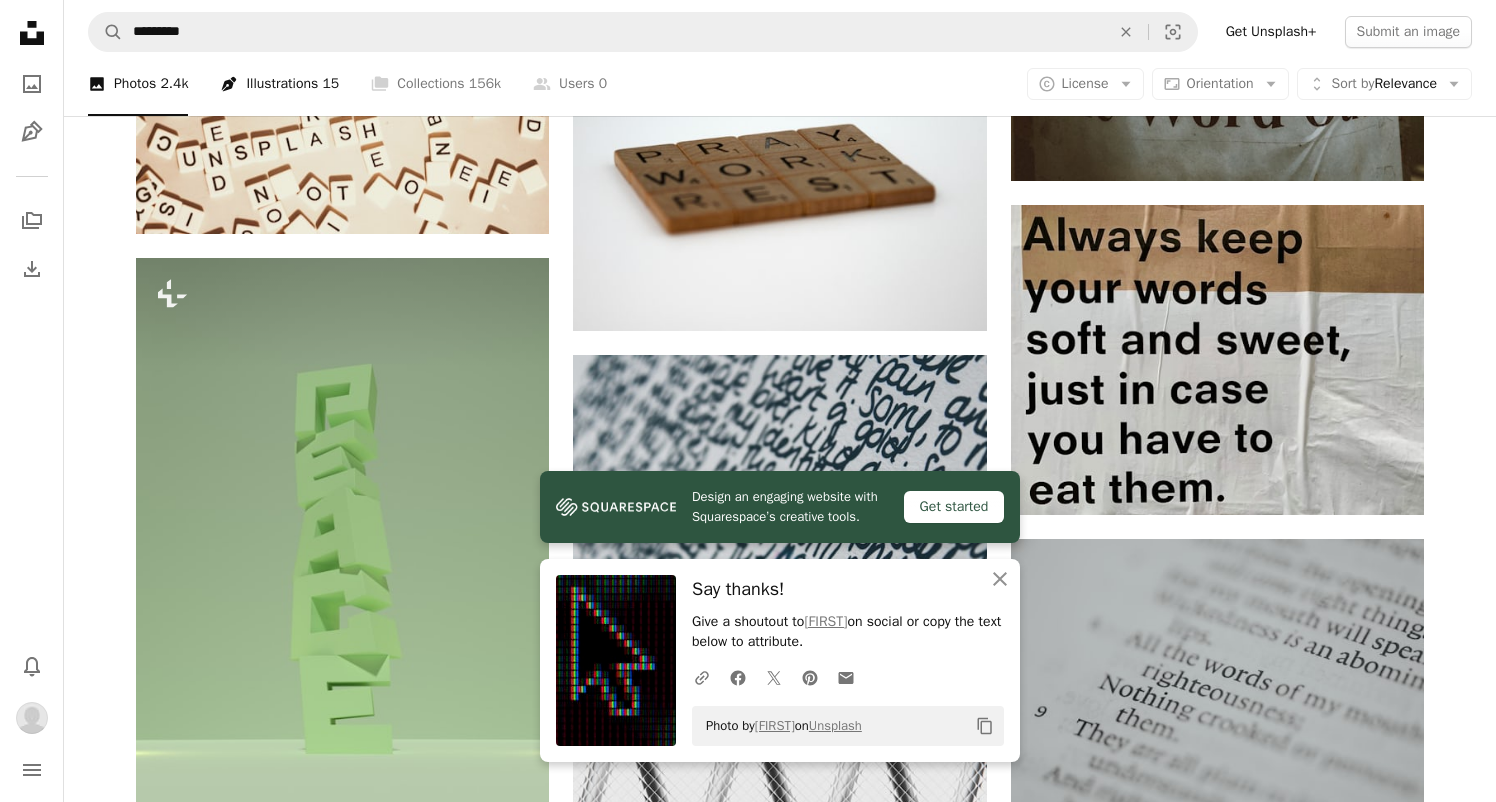 scroll, scrollTop: 1141, scrollLeft: 0, axis: vertical 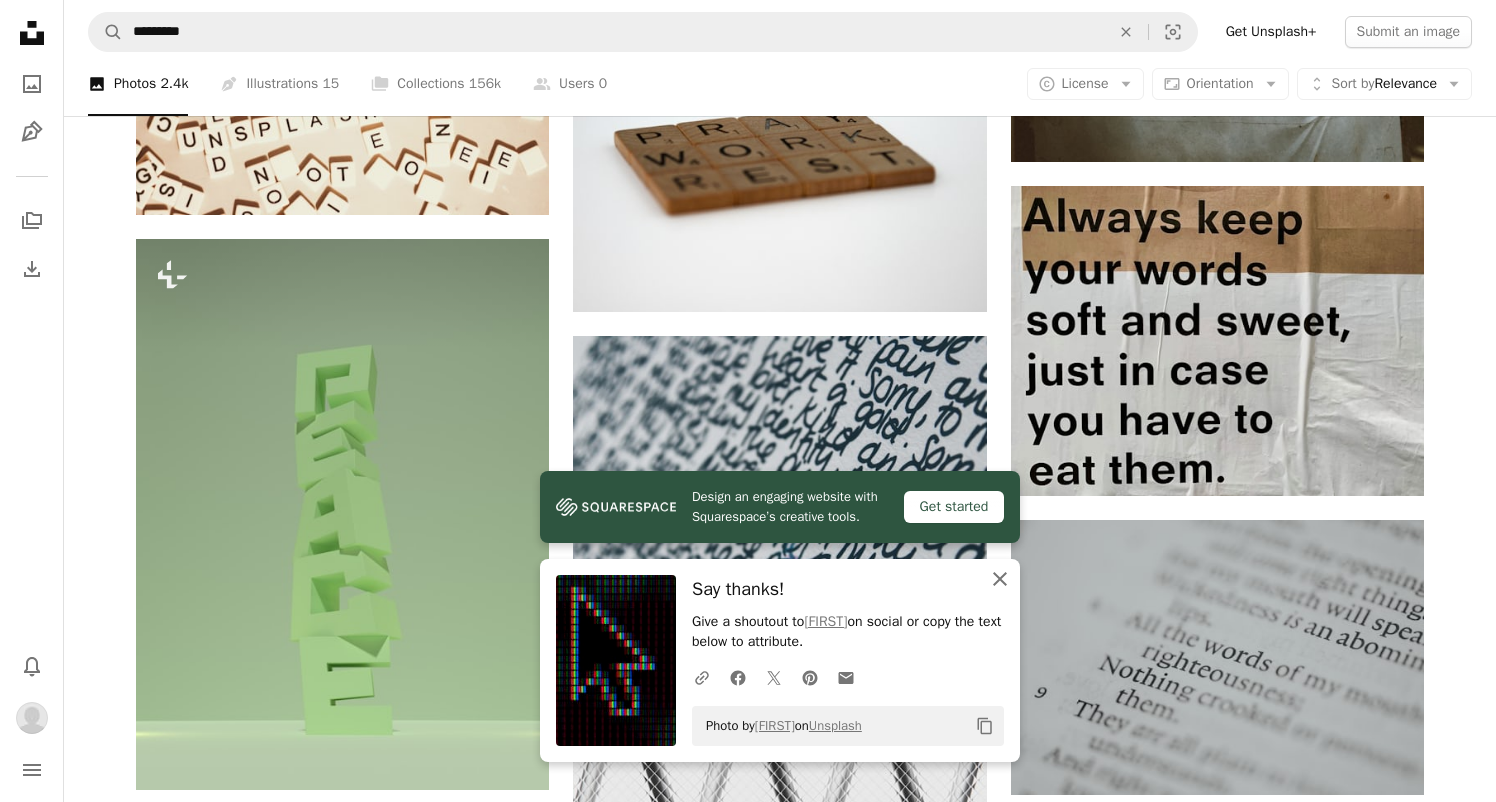 click on "An X shape" 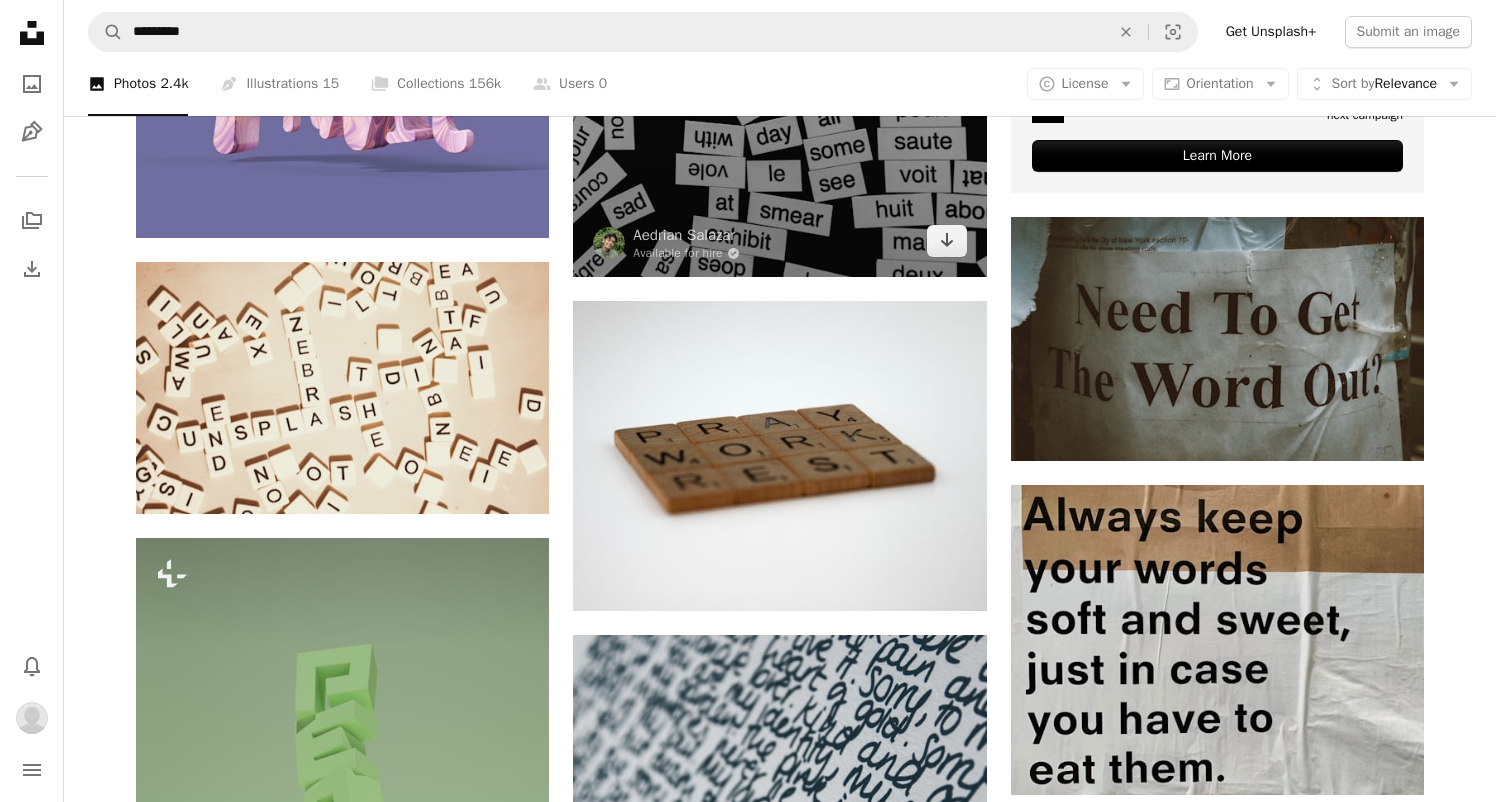 scroll, scrollTop: 880, scrollLeft: 0, axis: vertical 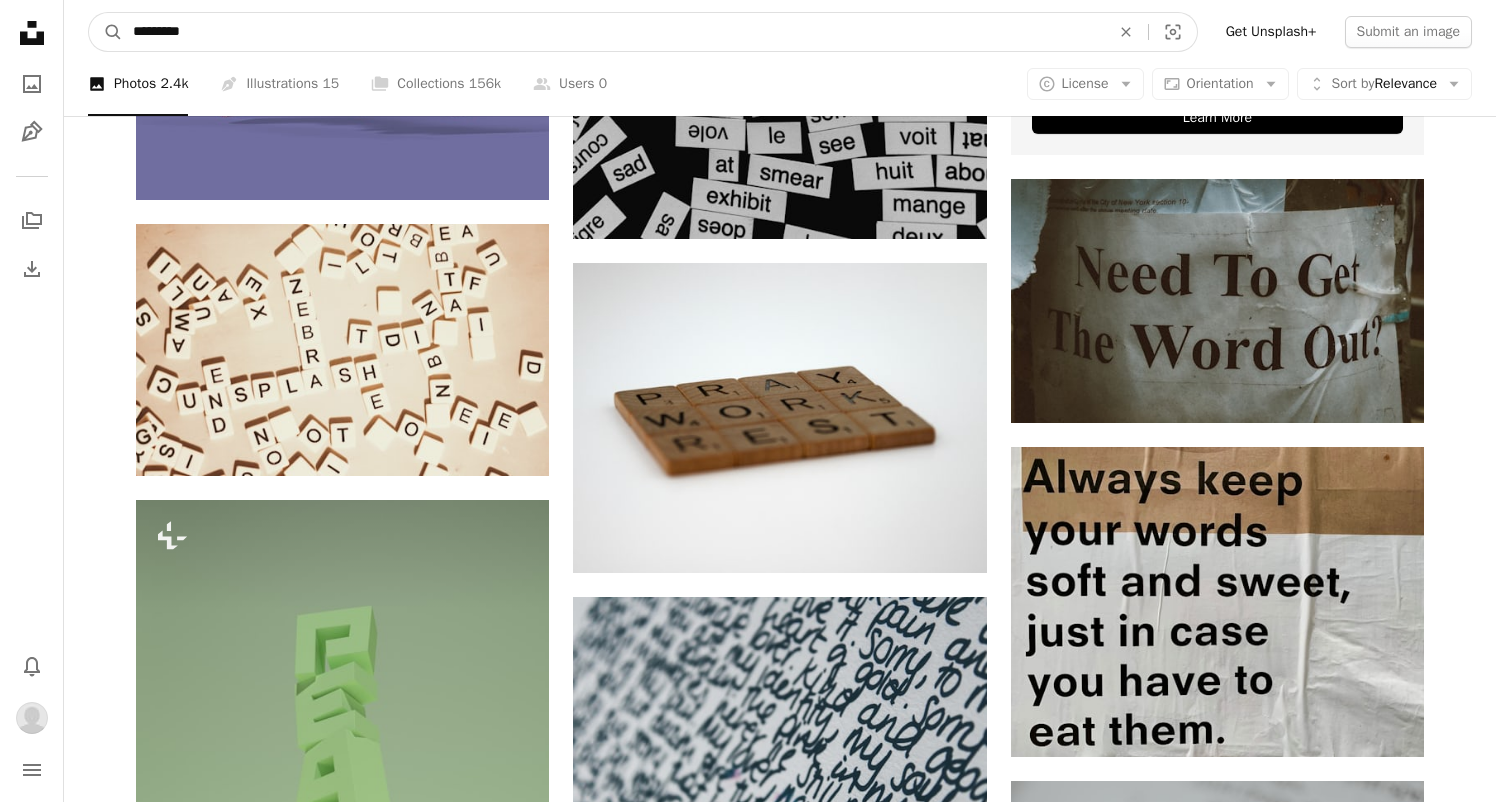 click on "*********" at bounding box center [613, 32] 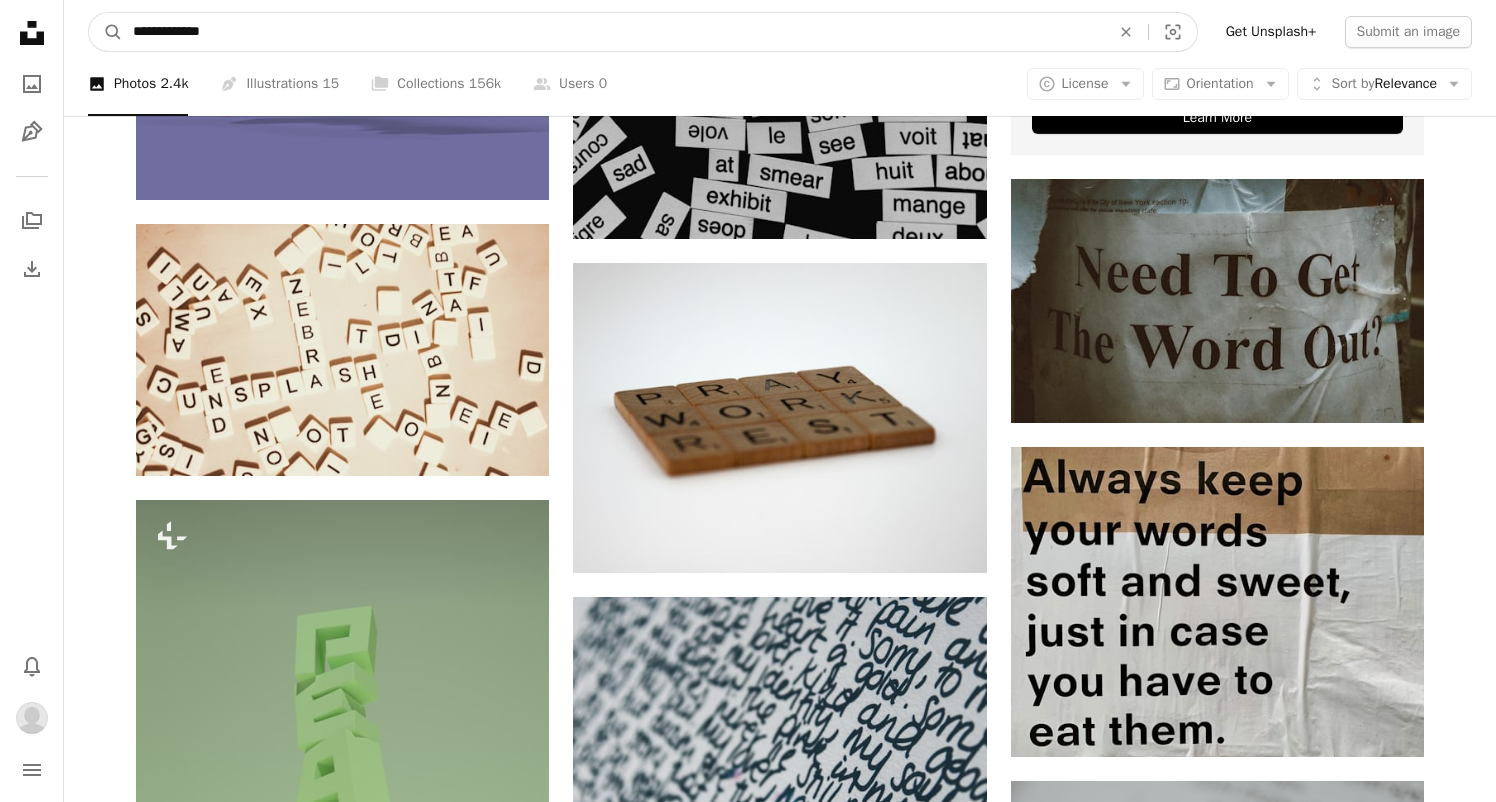 type on "**********" 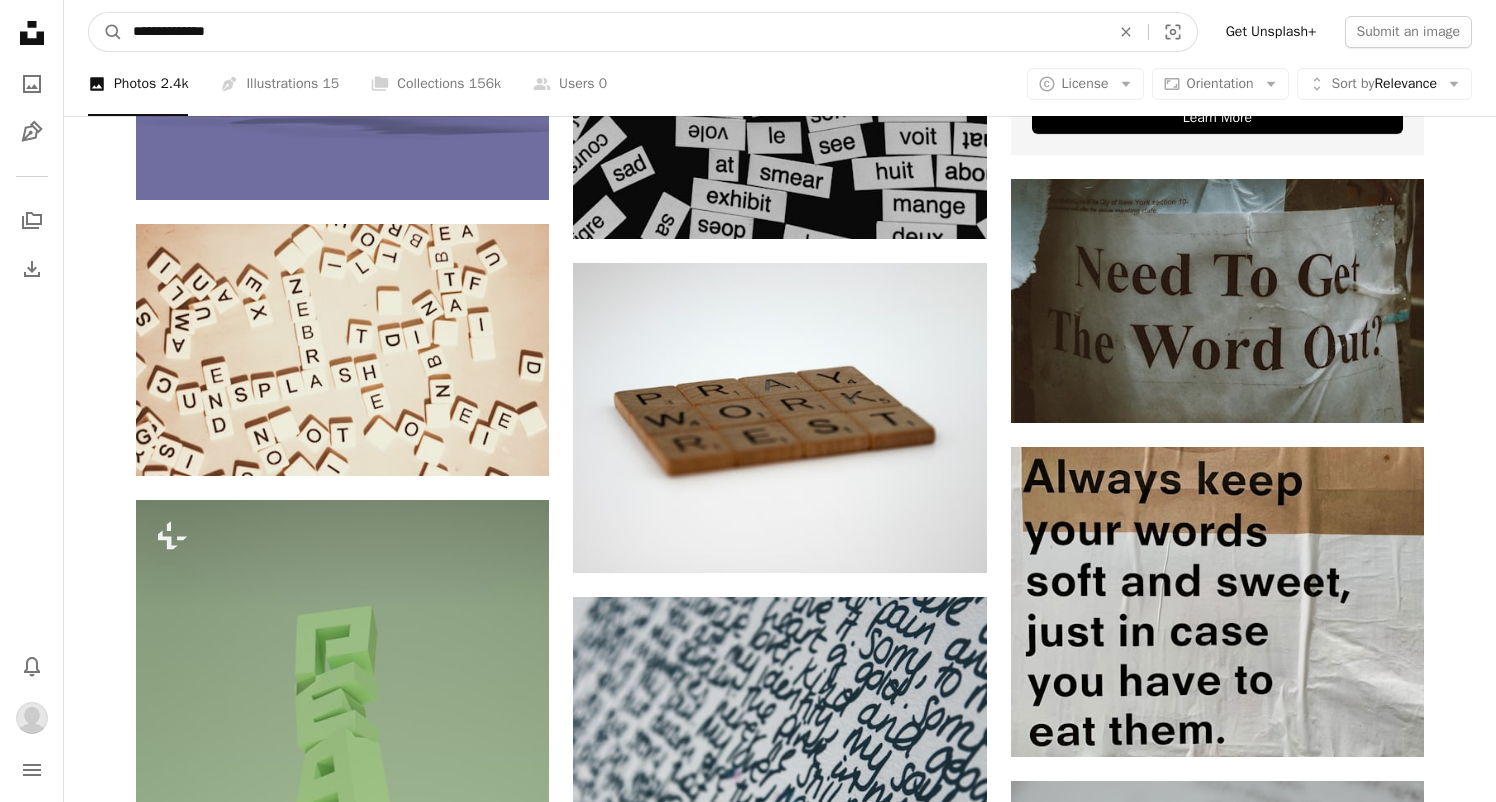 click on "A magnifying glass" at bounding box center [106, 32] 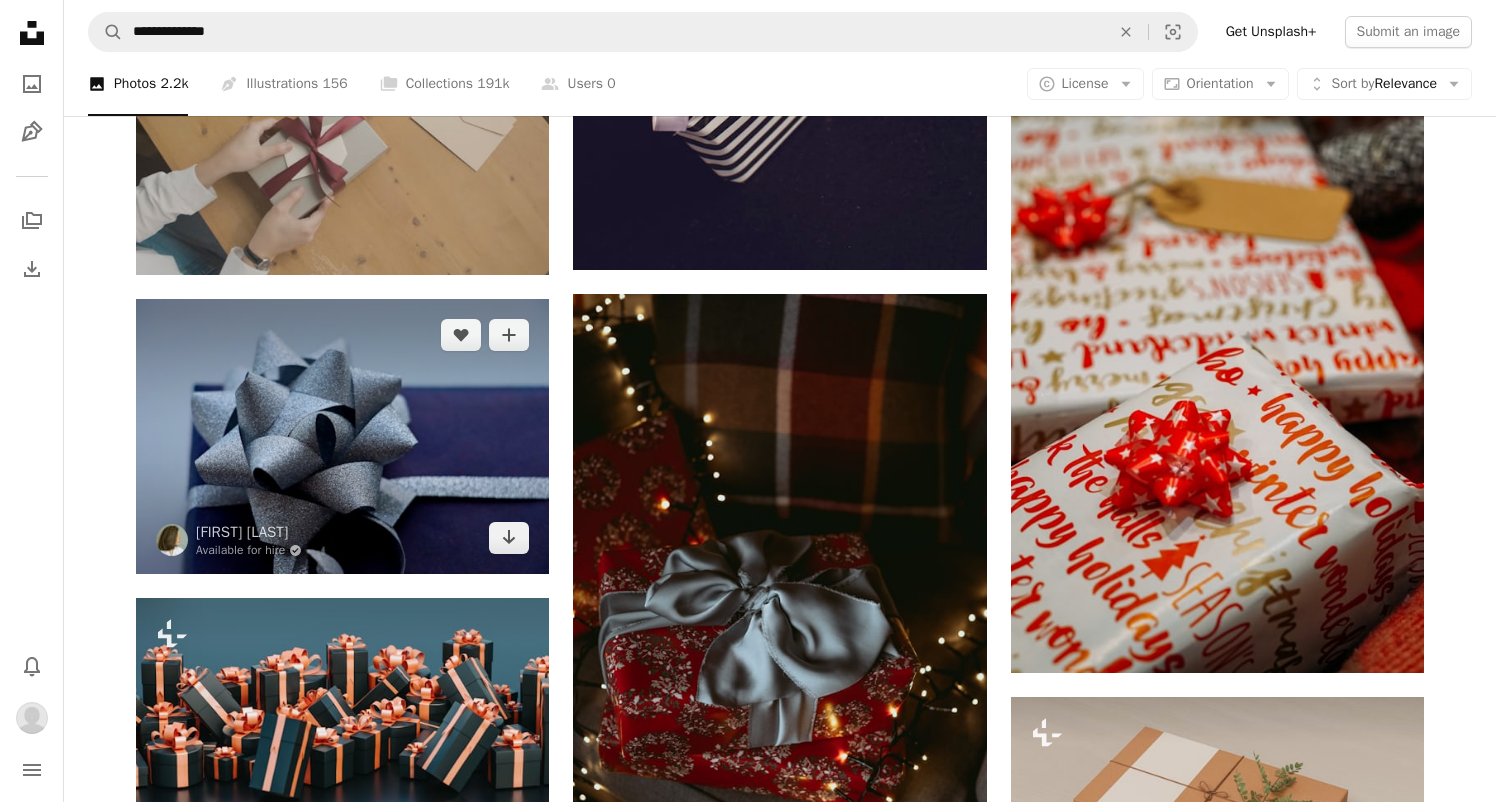 scroll, scrollTop: 2150, scrollLeft: 0, axis: vertical 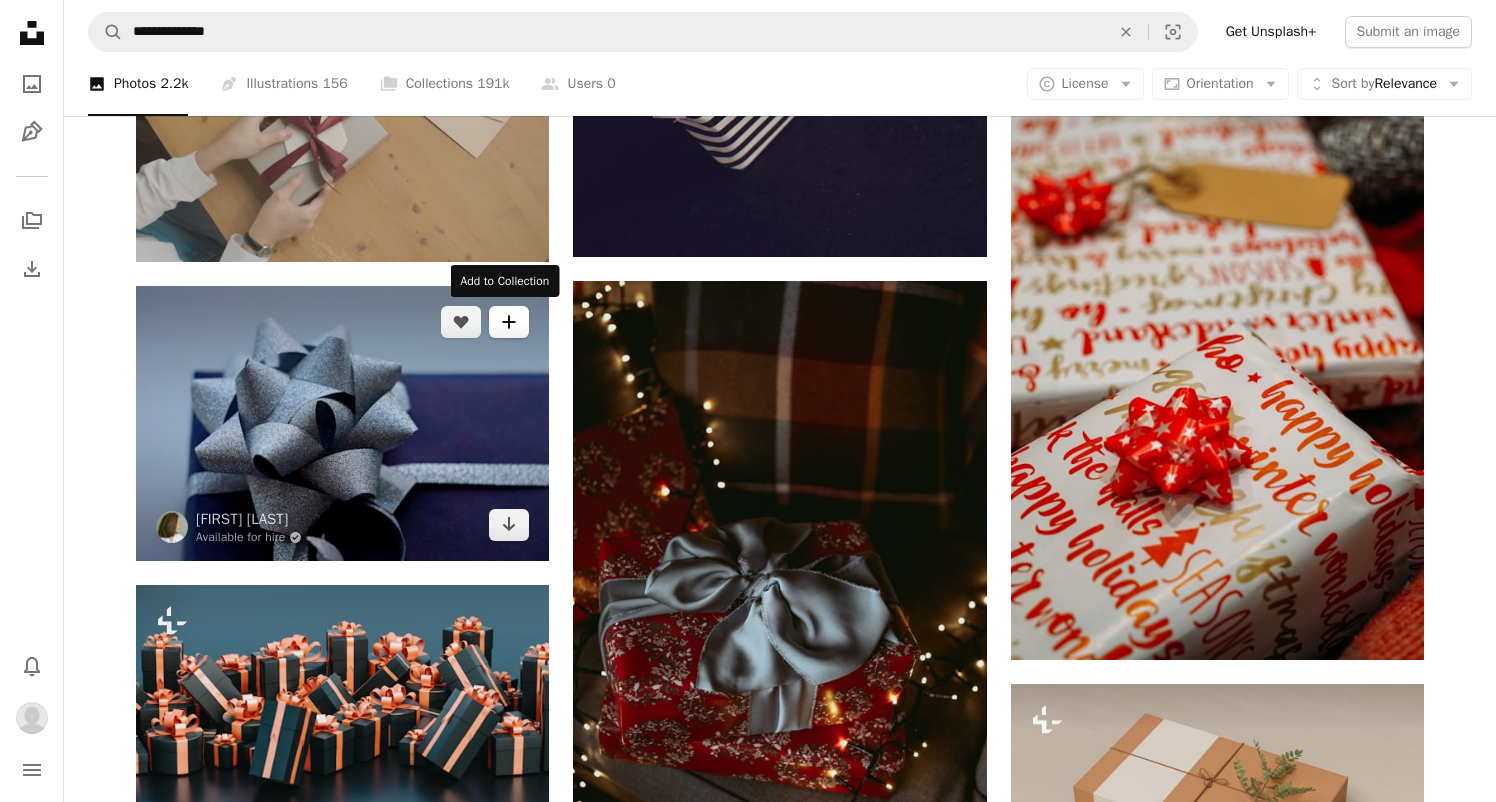 click on "A plus sign" 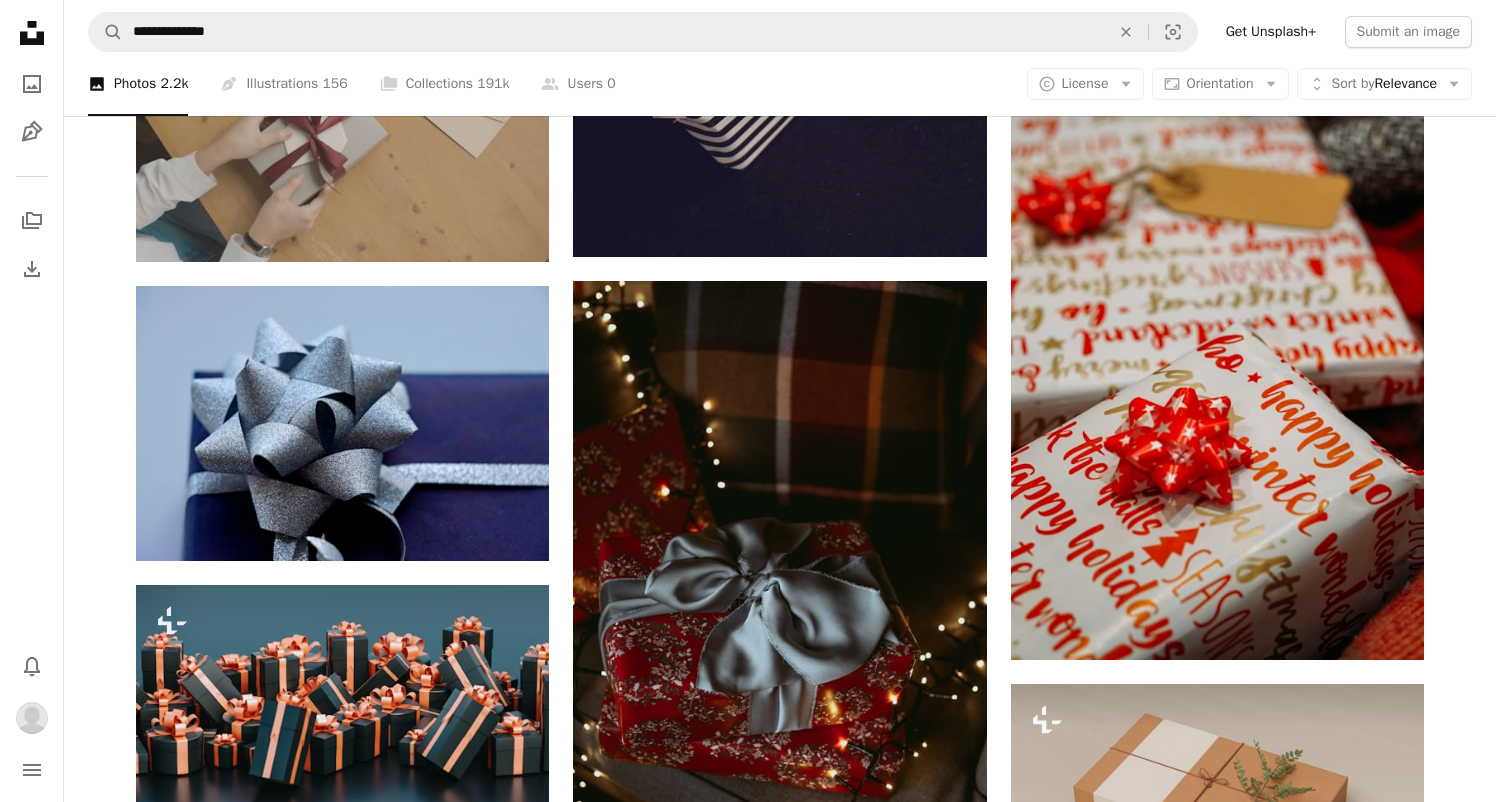 click on "An X shape Add to Collection Create a new collection A checkmark A plus sign 0 photos A lock My first collection Create new collection Name 60 Description  (optional) 250 Make collection private A lock Cancel Create collection" at bounding box center [748, 3177] 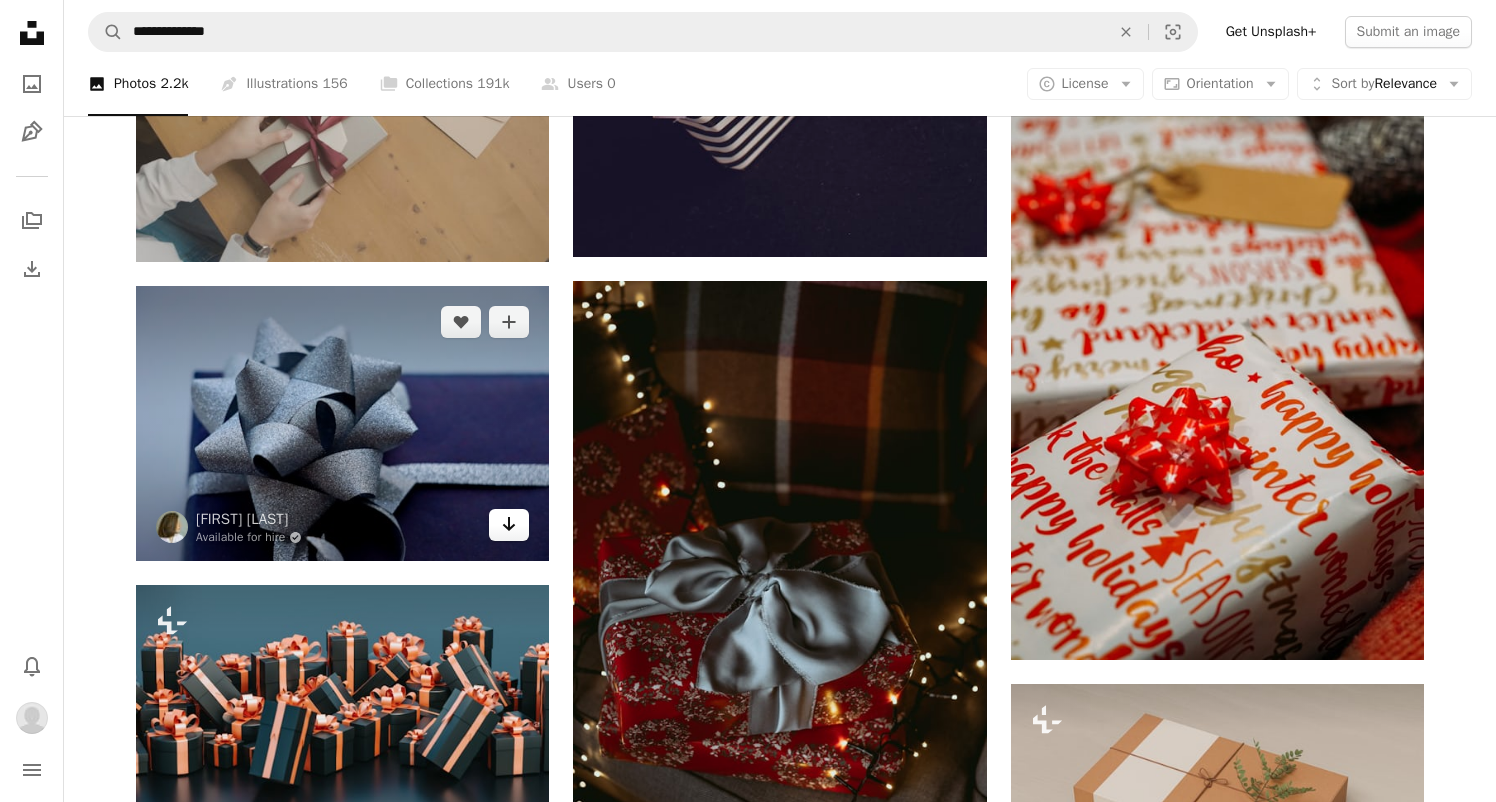 click on "Arrow pointing down" at bounding box center (509, 525) 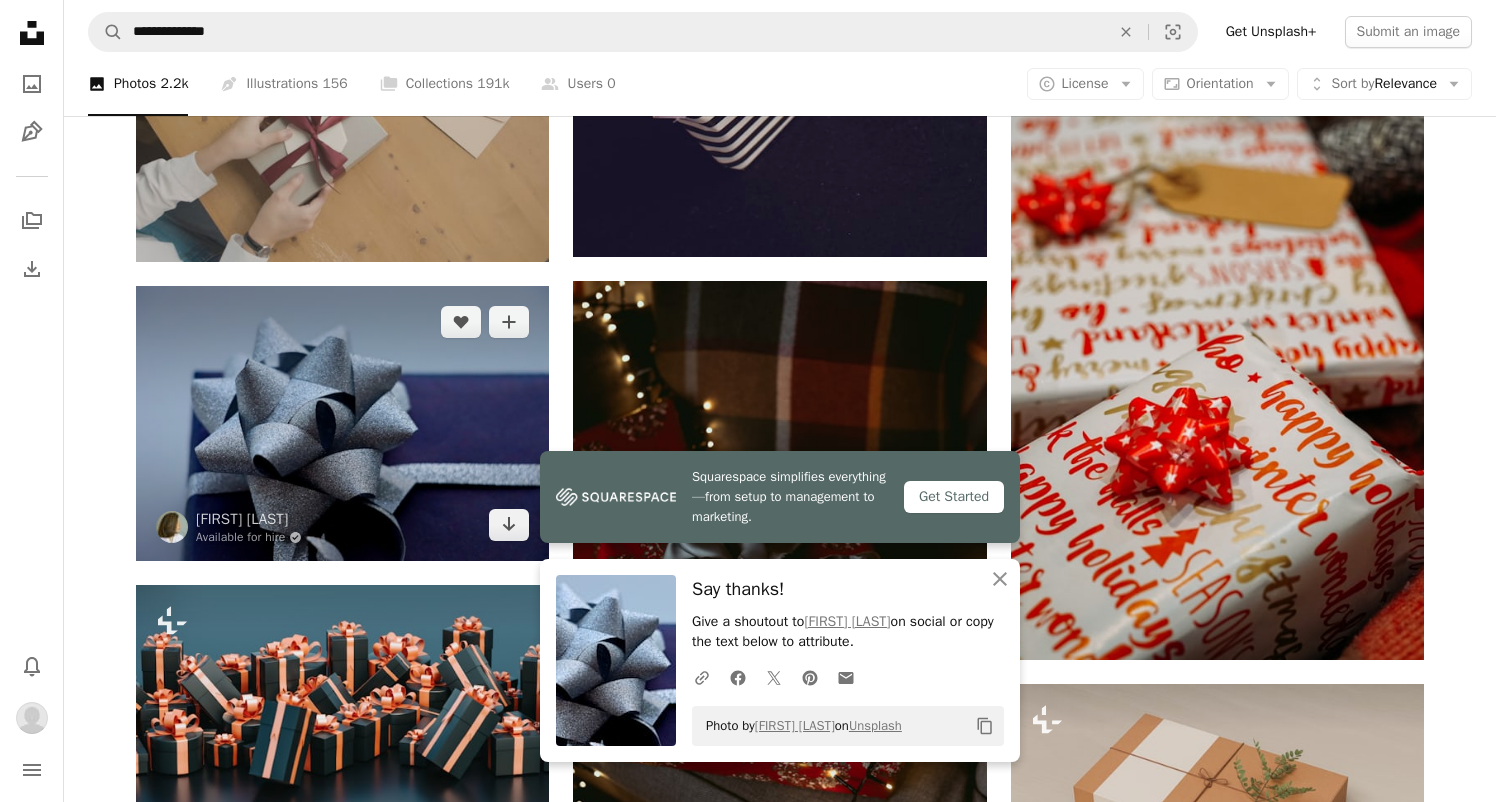 click at bounding box center (342, 423) 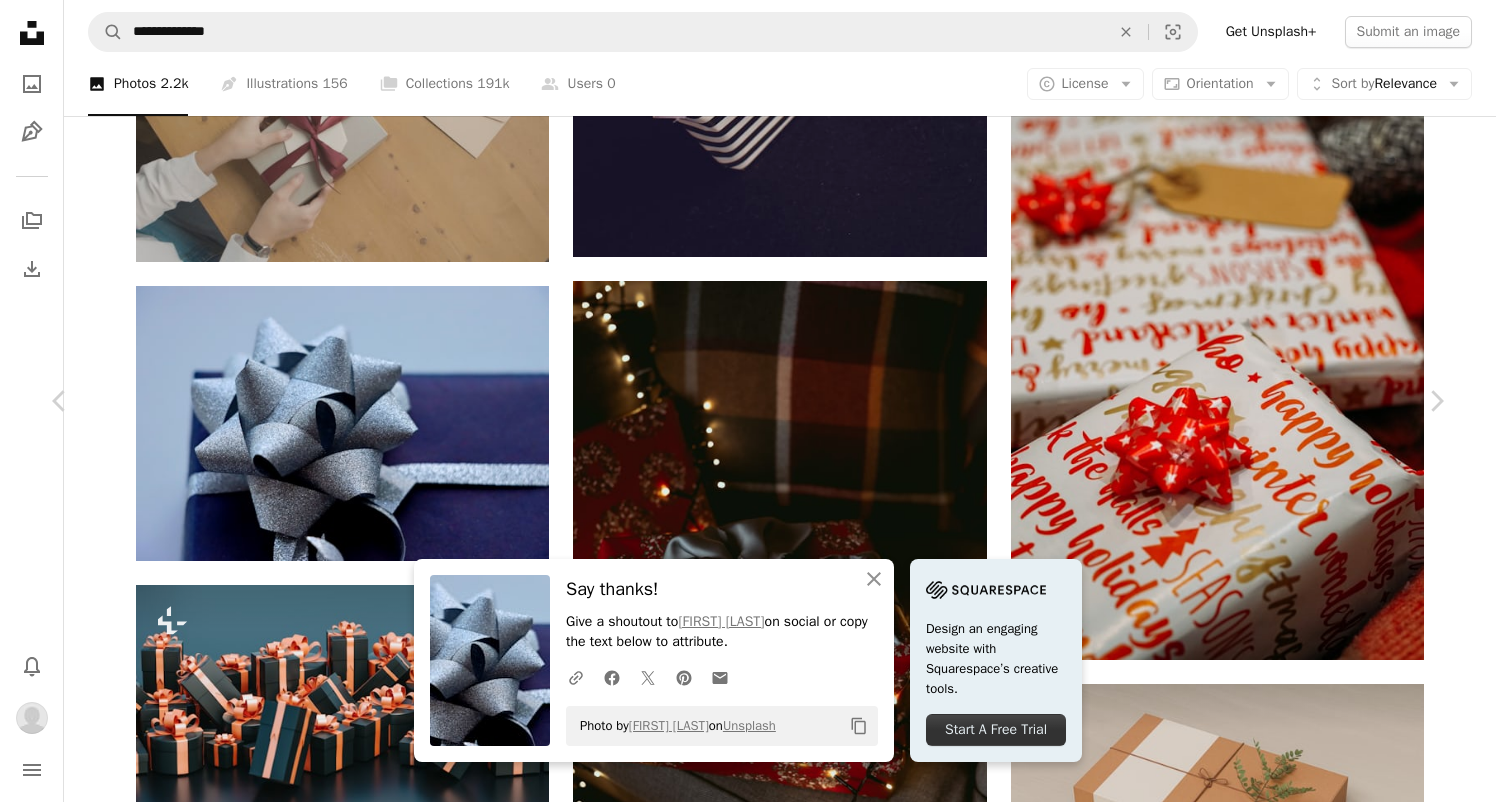 click on "Zoom in" at bounding box center (740, 6292) 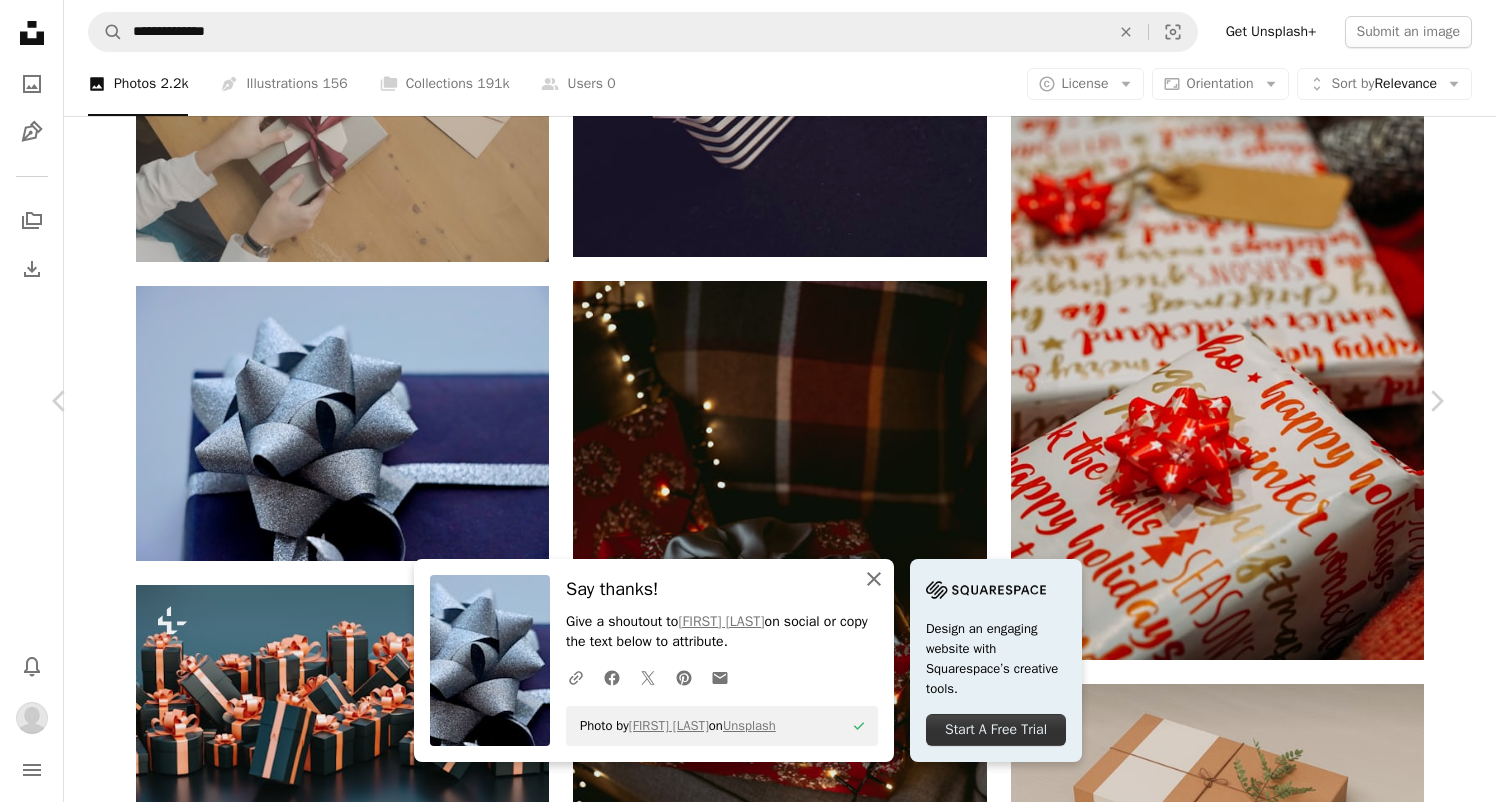 click on "An X shape" 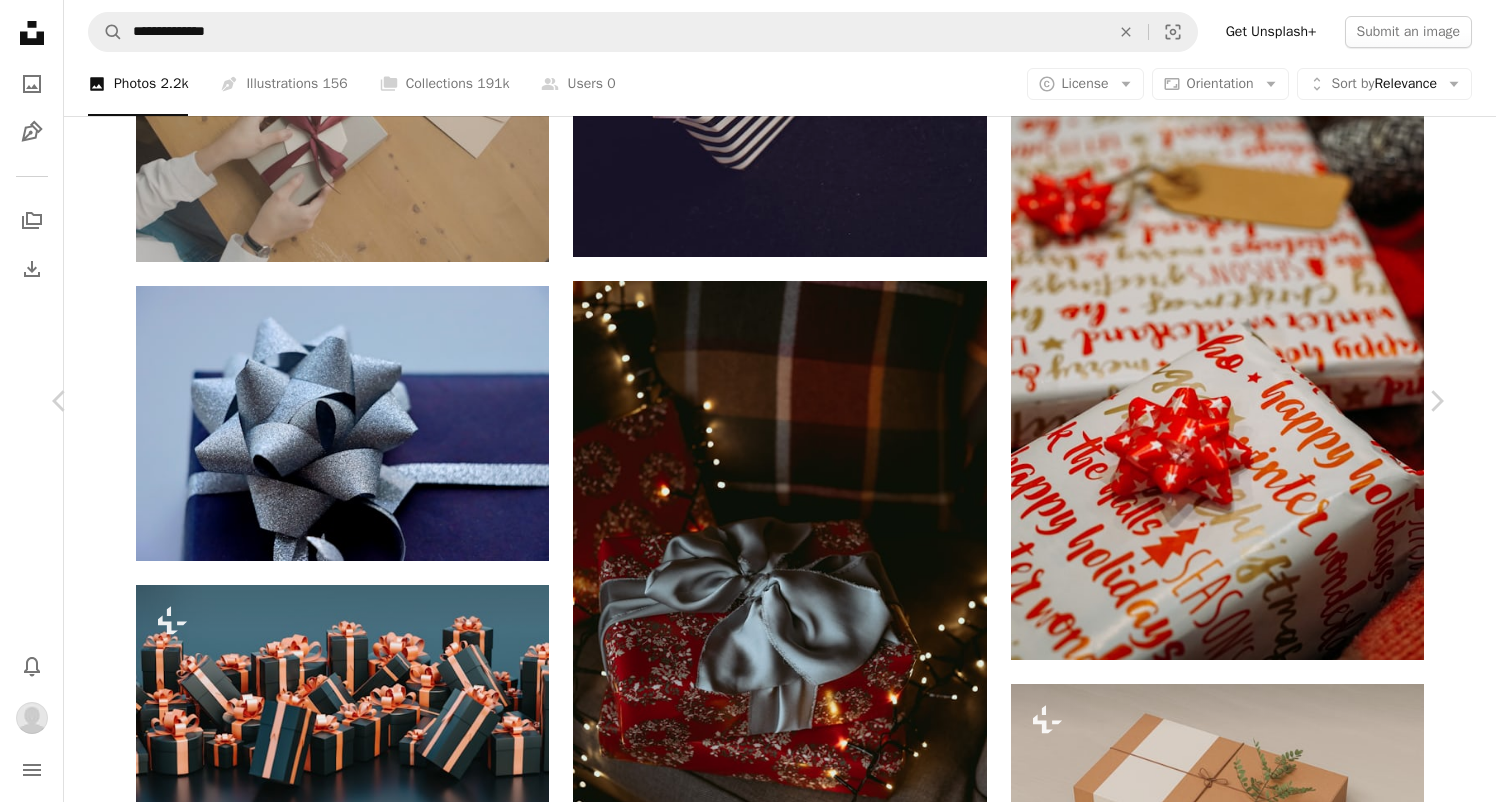 click on "Download" at bounding box center (1261, 5938) 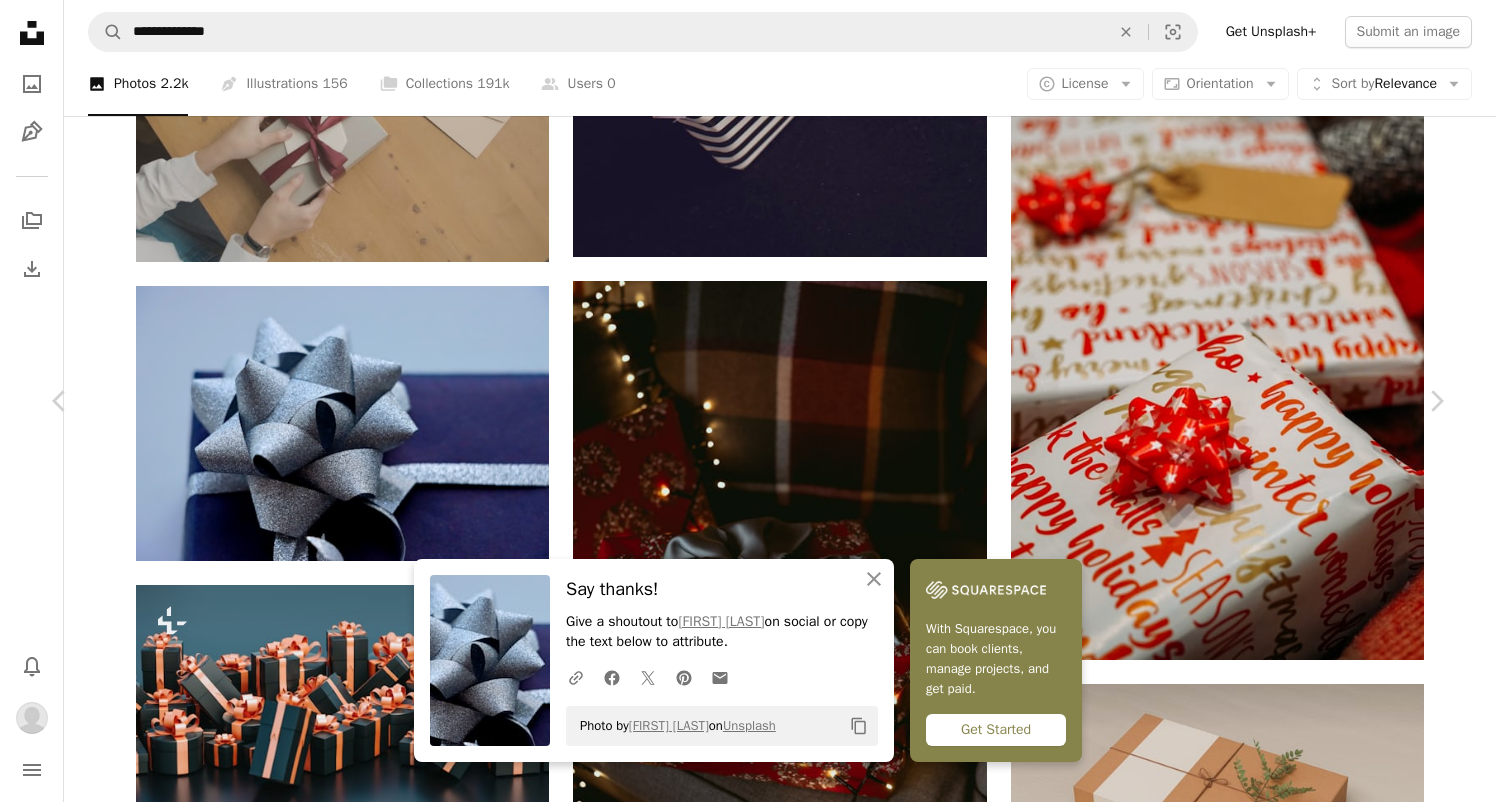 click on "An X shape Chevron left Chevron right An X shape Close Say thanks! Give a shoutout to  [FIRST] [LAST]  on social or copy the text below to attribute. A URL sharing icon (chains) Facebook icon X (formerly Twitter) icon Pinterest icon An envelope Photo by  [FIRST] [LAST]  on  Unsplash
Copy content With Squarespace, you can book clients, manage projects, and get paid. Get Started [FIRST] [LAST] Available for hire A checkmark inside of a circle A heart A plus sign Download Chevron down Zoom in Views 16,936 Downloads 107 A forward-right arrow Share Info icon Info More Actions Calendar outlined Published on  December 2, 2022 Camera Canon, EOS 90D Safety Free to use under the  Unsplash License present newyear merry chrismas art Browse premium related images on iStock  |  Save 20% with code UNSPLASH20 View more on iStock  ↗ Related images A heart A plus sign pure julia Available for hire A checkmark inside of a circle Arrow pointing down Plus sign for Unsplash+ A heart A plus sign Getty Images For  For" at bounding box center [748, 6292] 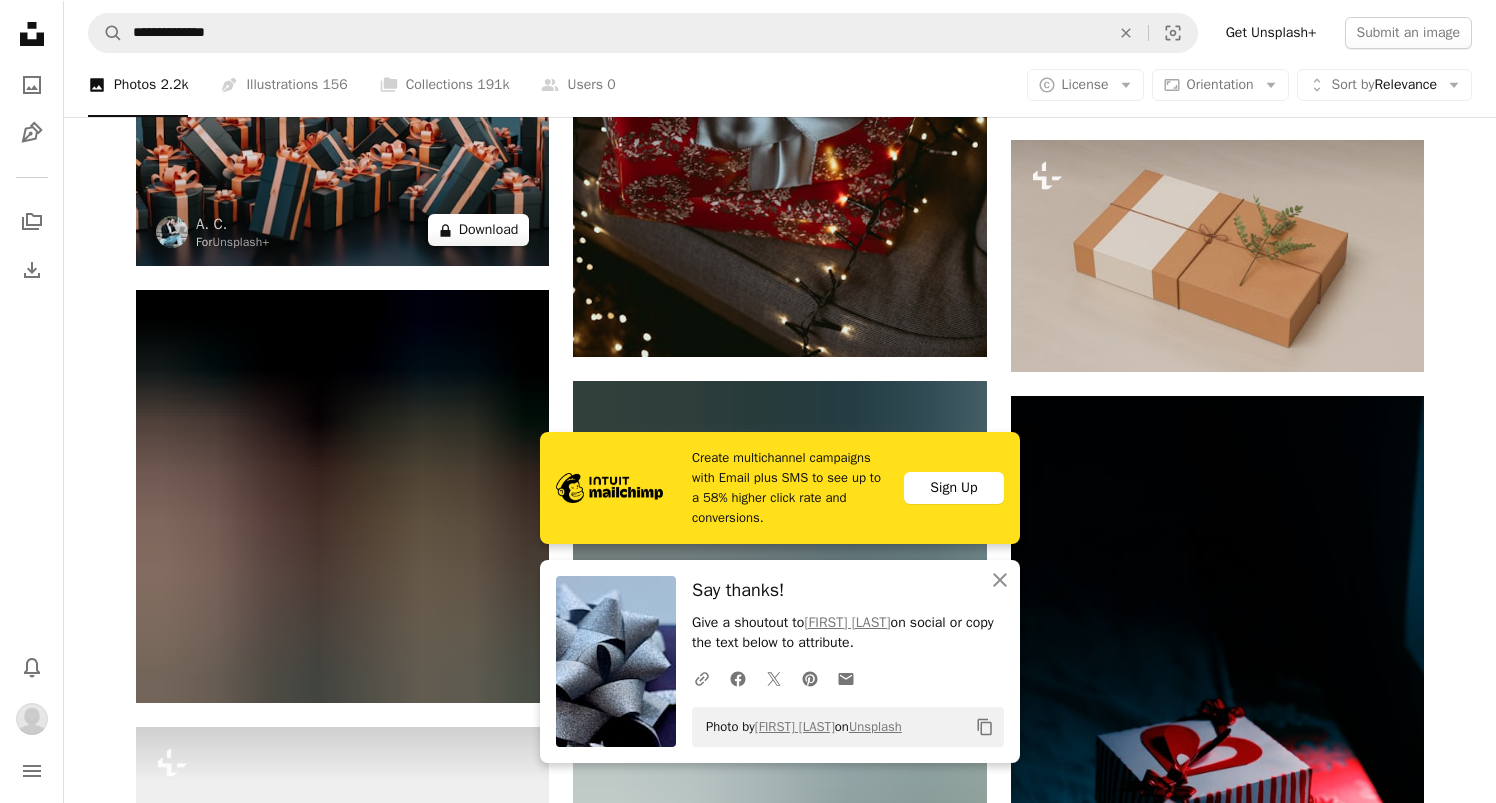 scroll, scrollTop: 2697, scrollLeft: 0, axis: vertical 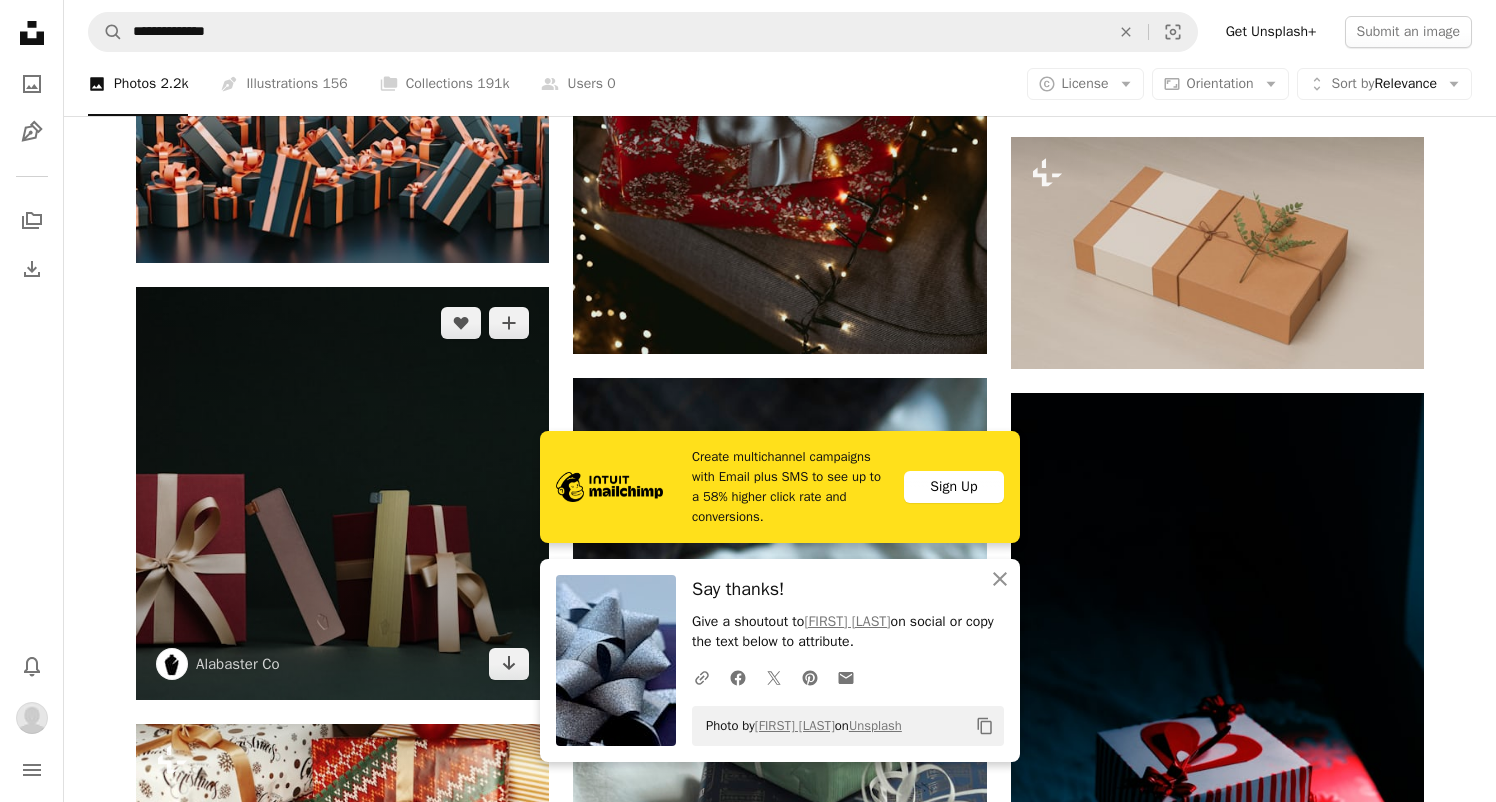 click at bounding box center (342, 493) 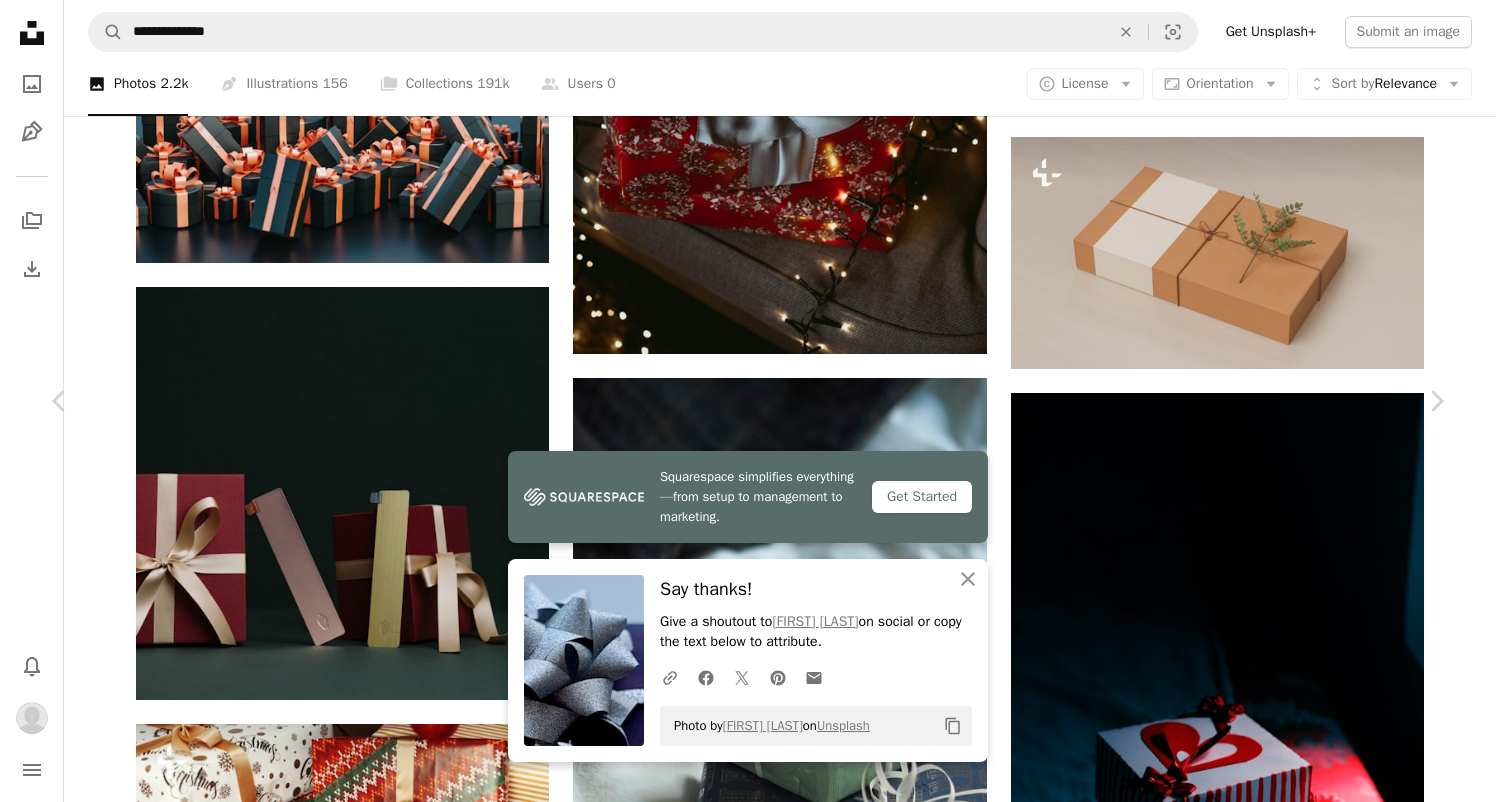 click on "Get Started" at bounding box center (922, 497) 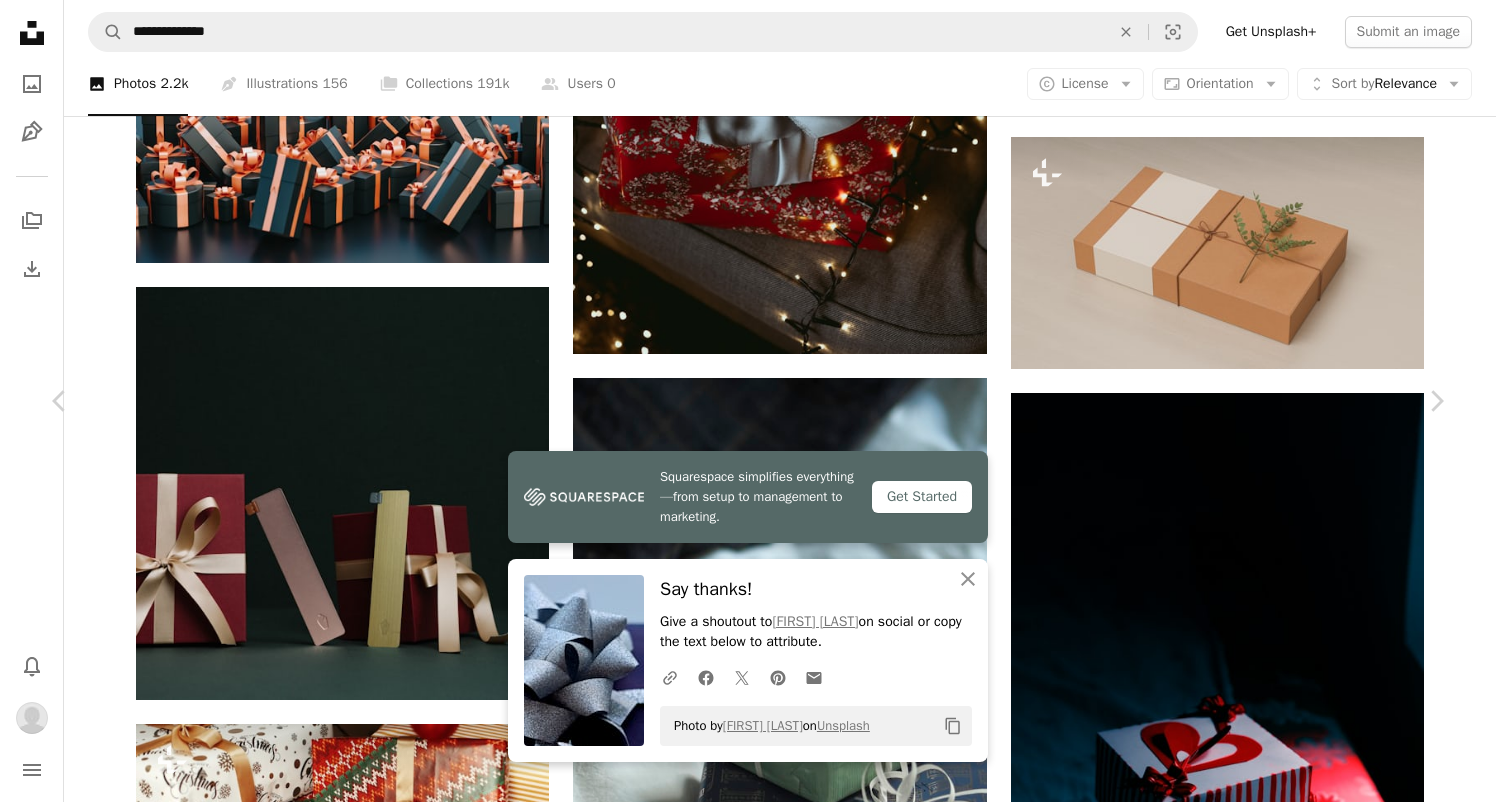 click on "Copy content" 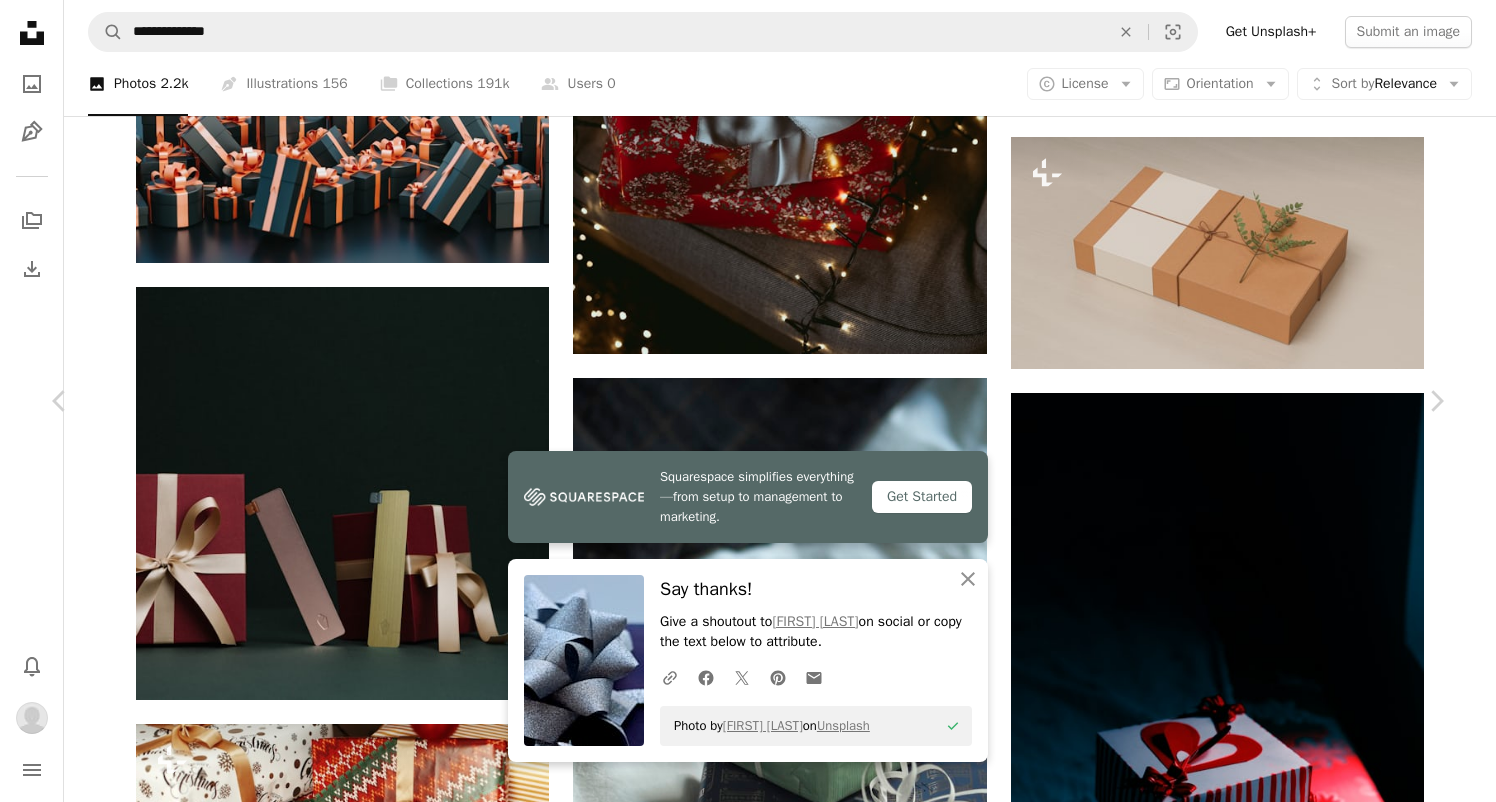 click on "Download" at bounding box center (1261, 5391) 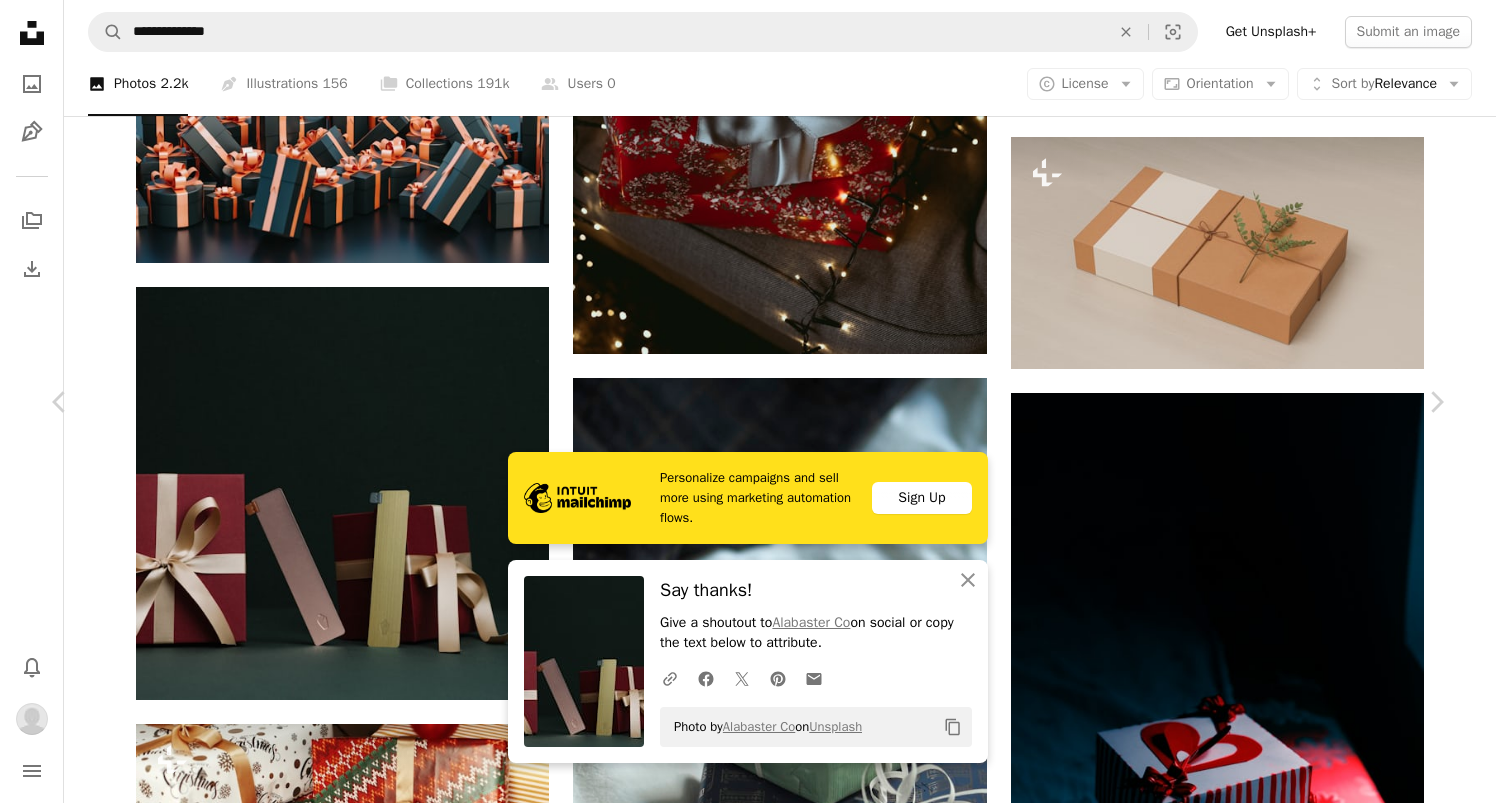 click on "An X shape" at bounding box center [20, 20] 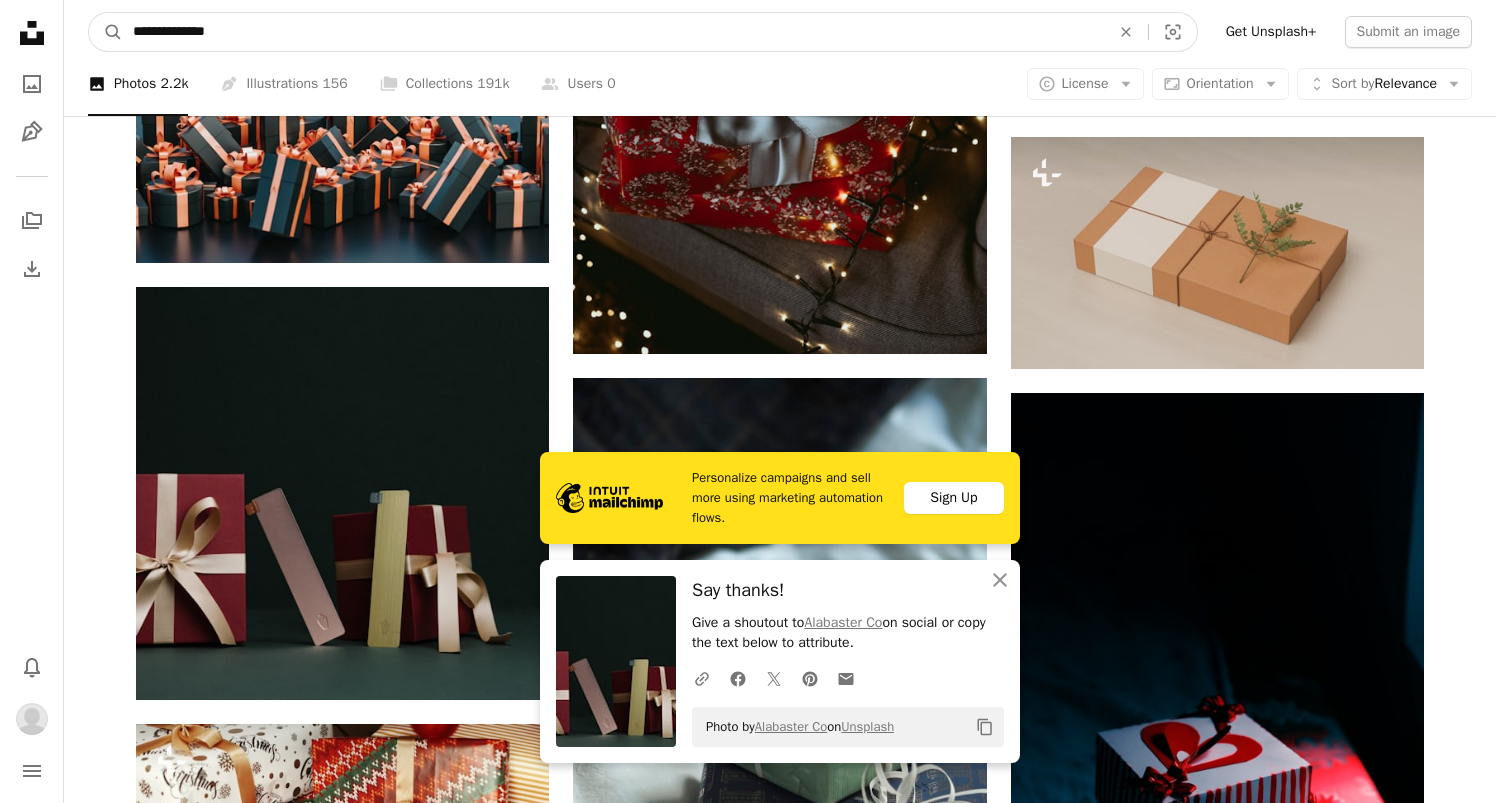 drag, startPoint x: 280, startPoint y: 50, endPoint x: 134, endPoint y: 36, distance: 146.6697 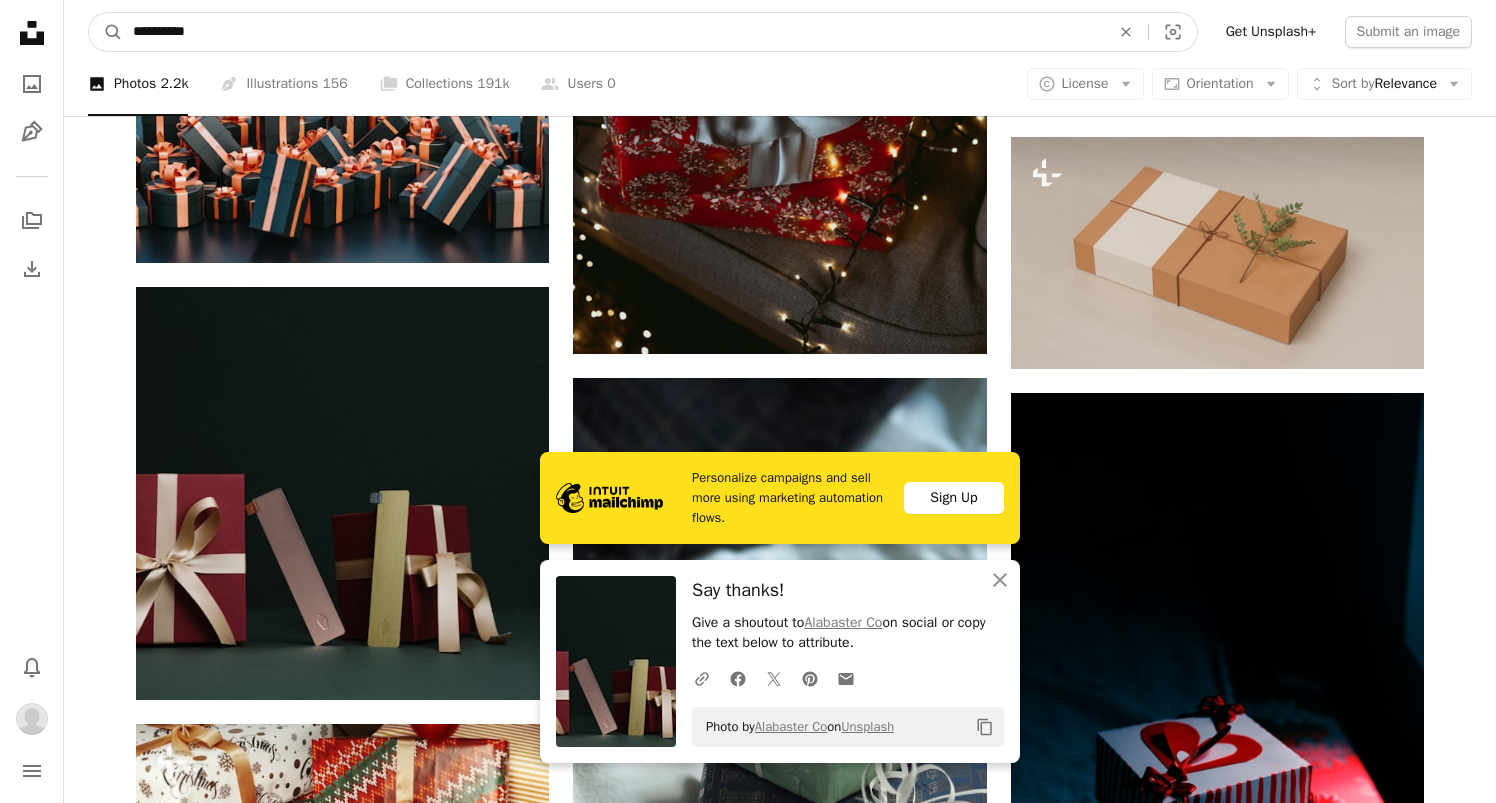 type on "**********" 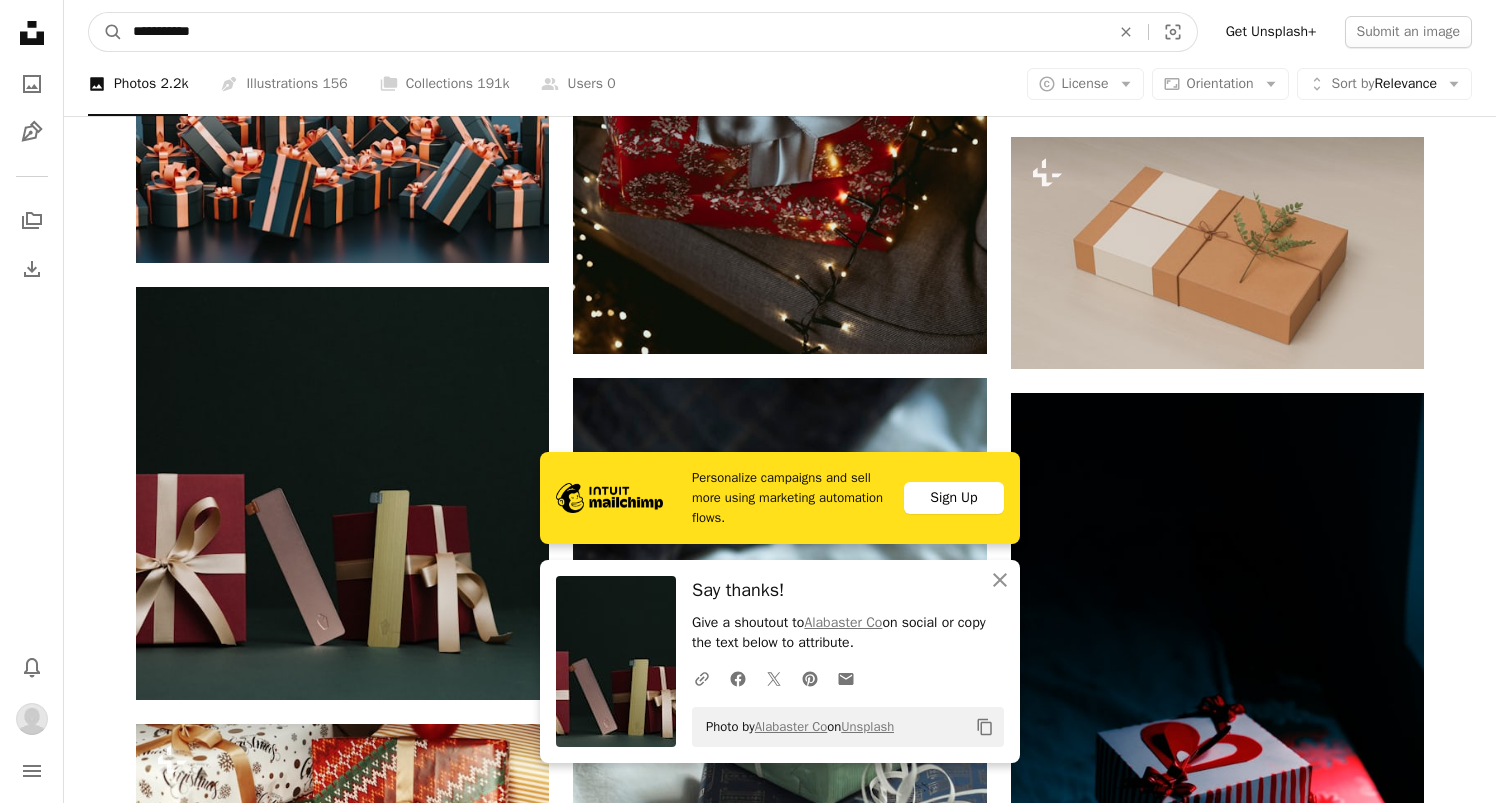 click on "A magnifying glass" at bounding box center (106, 32) 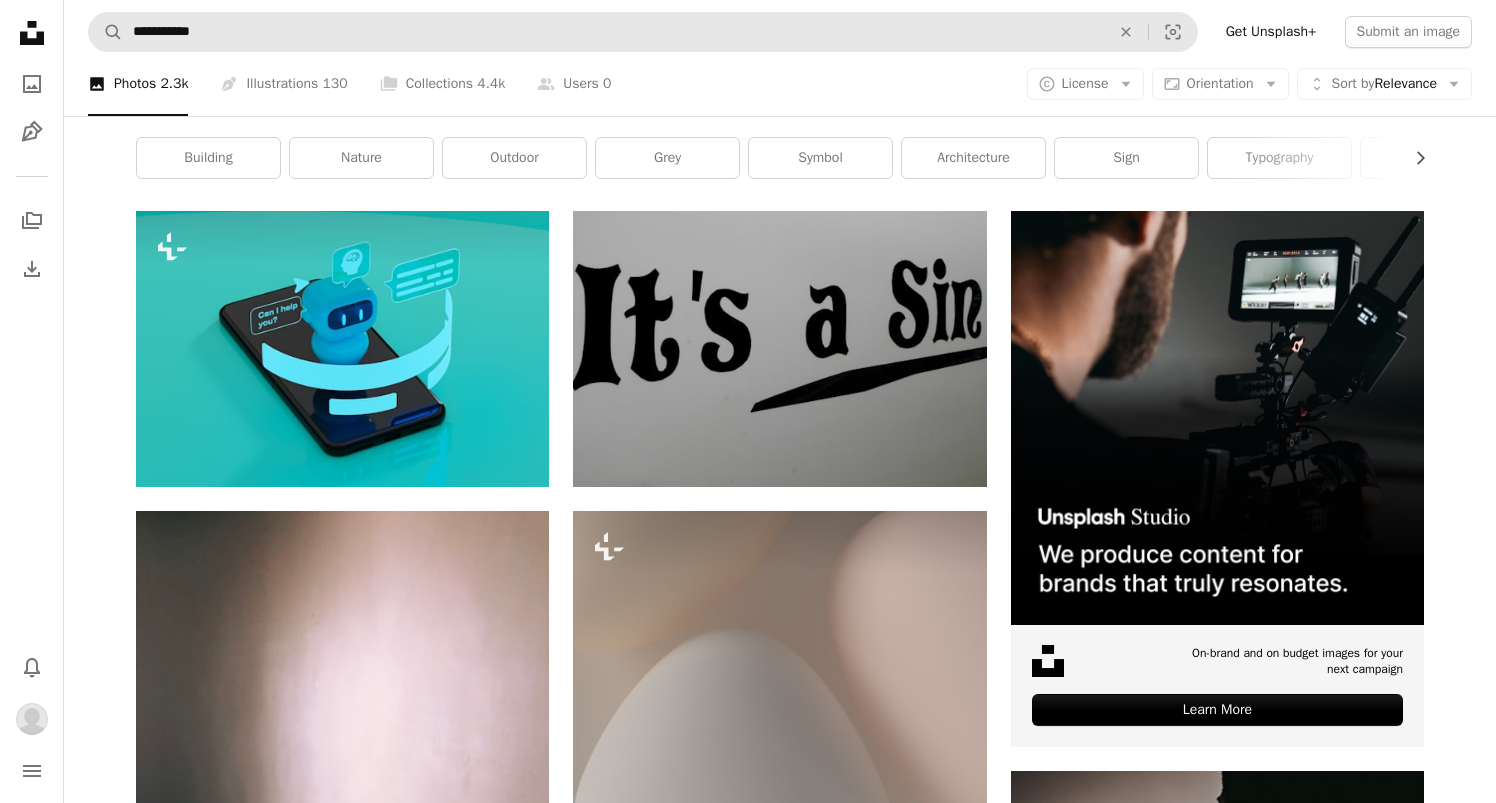 scroll, scrollTop: 281, scrollLeft: 0, axis: vertical 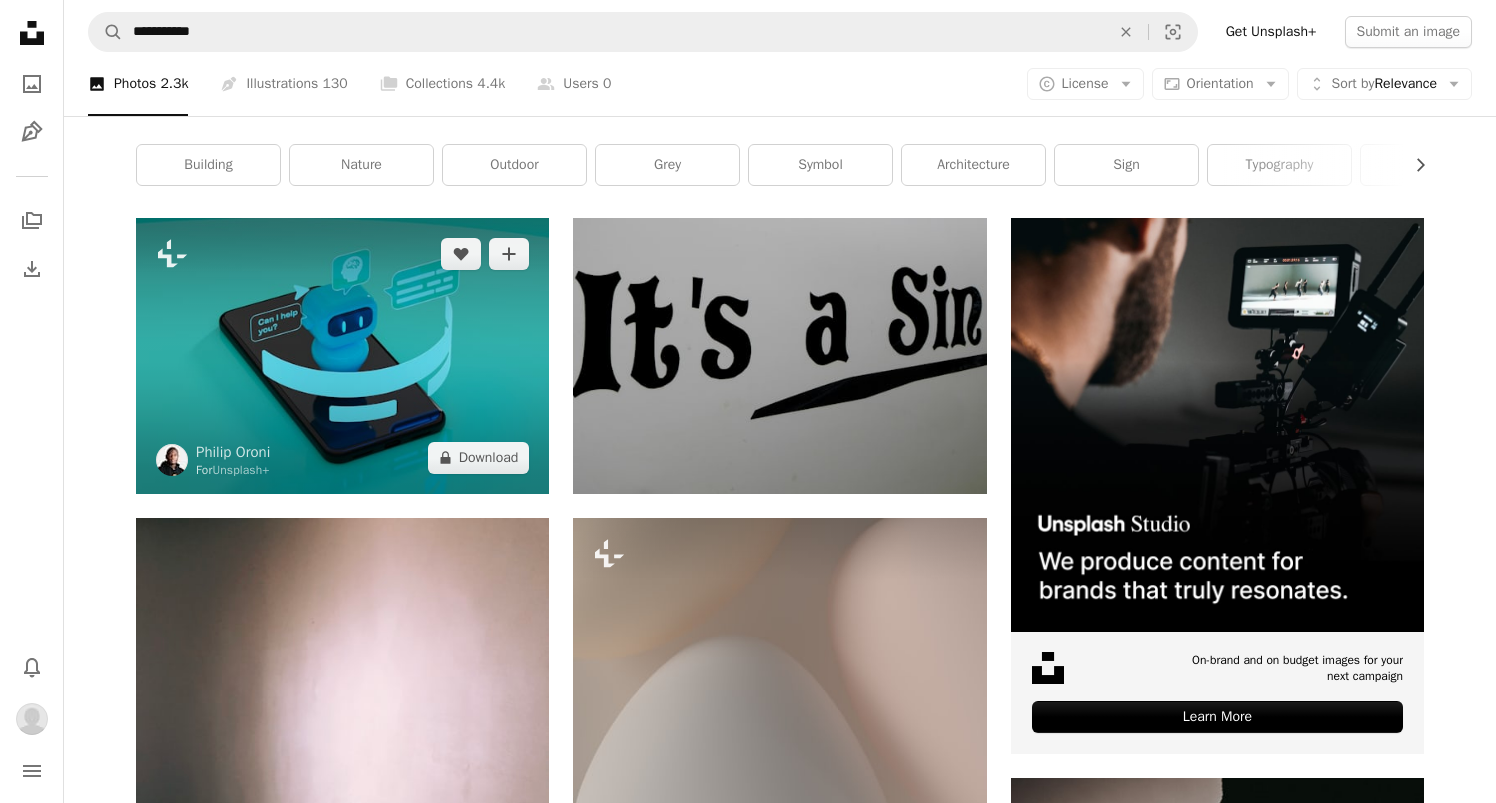 click at bounding box center (342, 355) 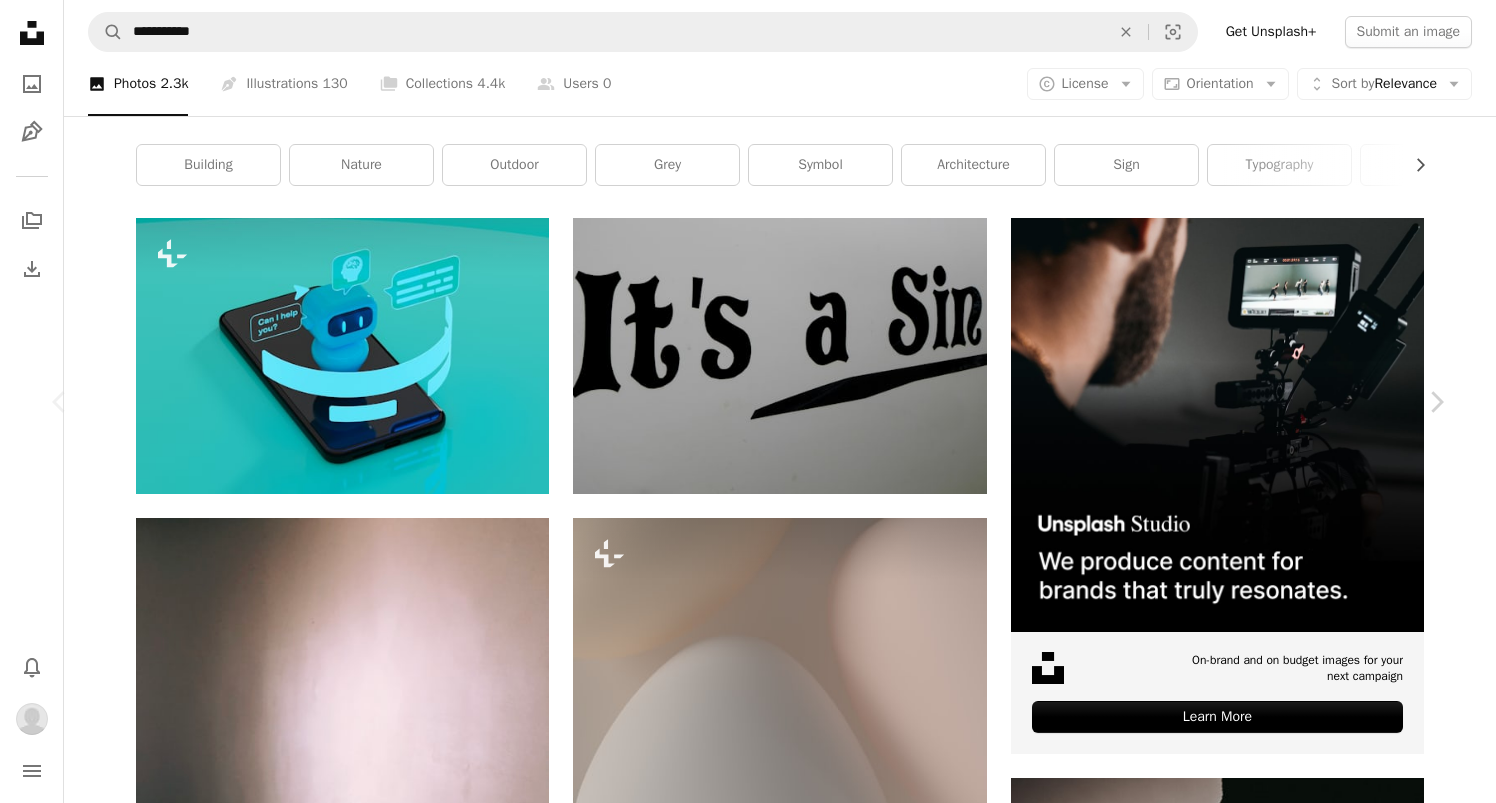 click on "An X shape Chevron left Chevron right Philip Oroni For  Unsplash+ A heart A plus sign A lock Download Zoom in A forward-right arrow Share More Actions Calendar outlined Published on  September 11, 2024 Safety Licensed under the  Unsplash+ License artificial intelligence 3d render chatbot generative ai ai agent prompt ai chatbot ai assistant From this series Chevron right Plus sign for Unsplash+ Plus sign for Unsplash+ Plus sign for Unsplash+ Plus sign for Unsplash+ Plus sign for Unsplash+ Plus sign for Unsplash+ Related images Plus sign for Unsplash+ A heart A plus sign Philip Oroni For  Unsplash+ A lock Download Plus sign for Unsplash+ A heart A plus sign Paris Bilal For  Unsplash+ A lock Download Plus sign for Unsplash+ A heart A plus sign Getty Images For  Unsplash+ A lock Download Plus sign for Unsplash+ A heart A plus sign Philip Oroni For  Unsplash+ A lock Download Plus sign for Unsplash+ A heart A plus sign Philip Oroni For  Unsplash+ A lock Download Plus sign for Unsplash+ A heart A plus sign For" at bounding box center [748, 5156] 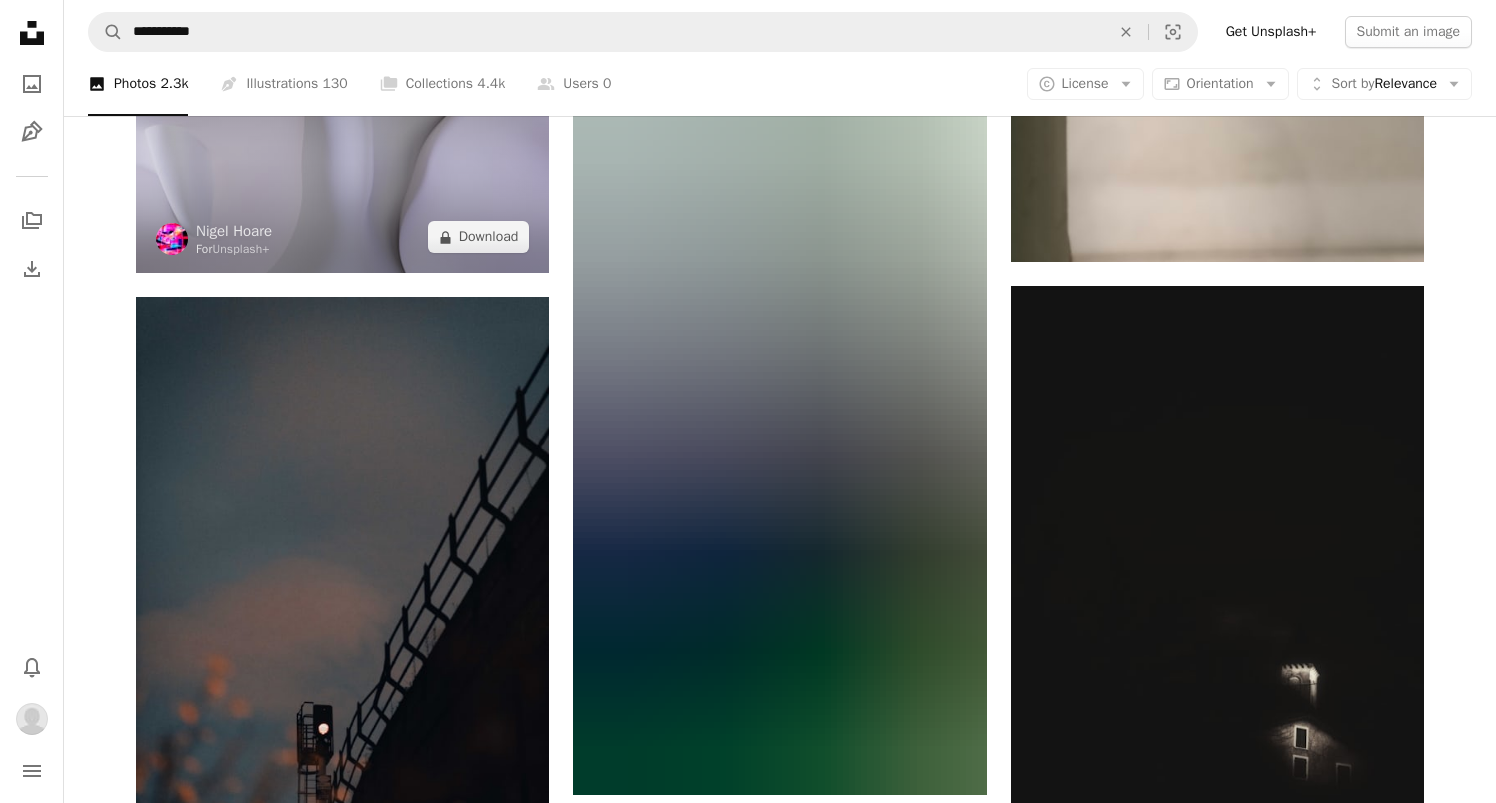scroll, scrollTop: 1957, scrollLeft: 0, axis: vertical 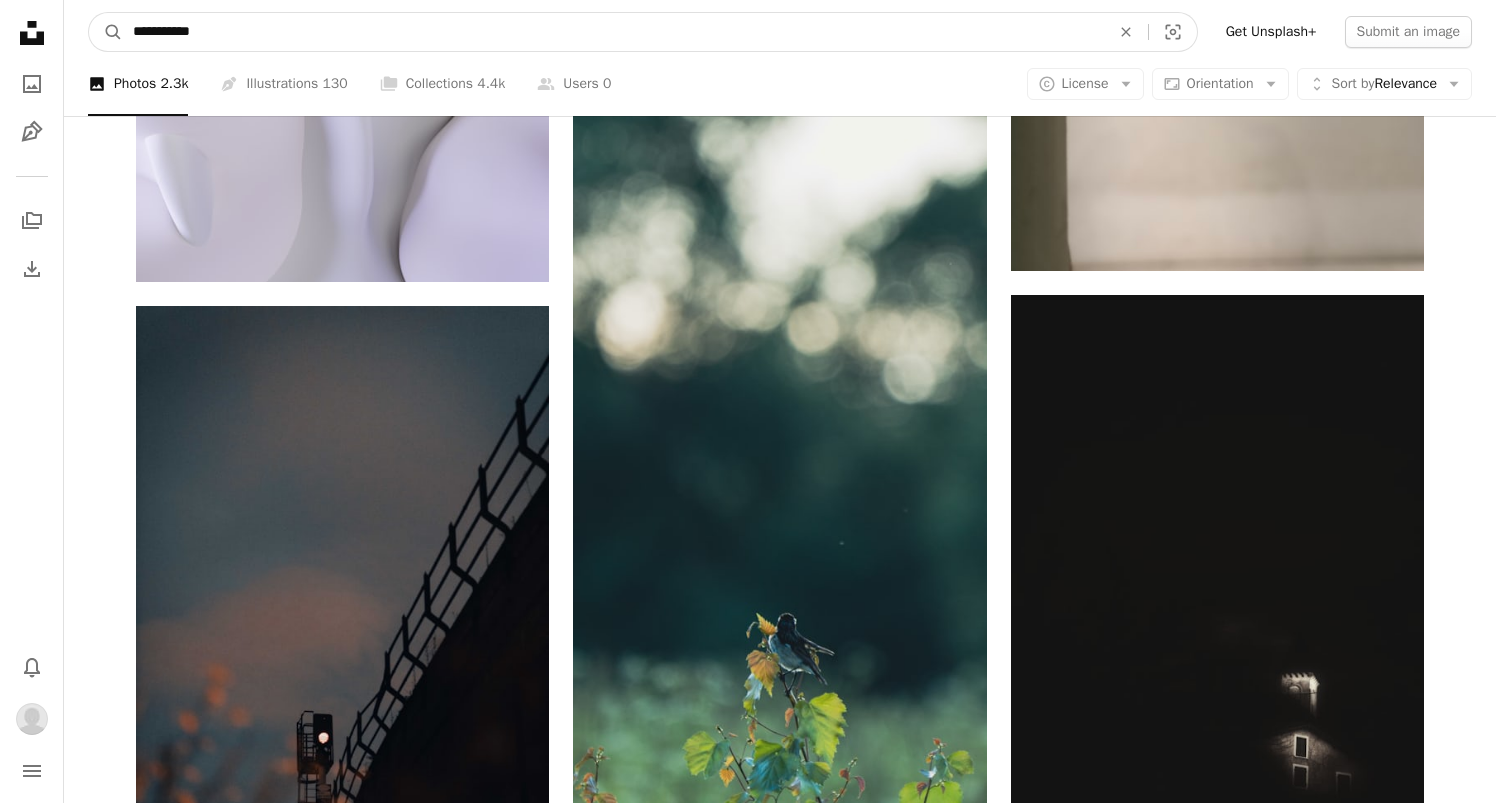 click on "**********" at bounding box center [613, 32] 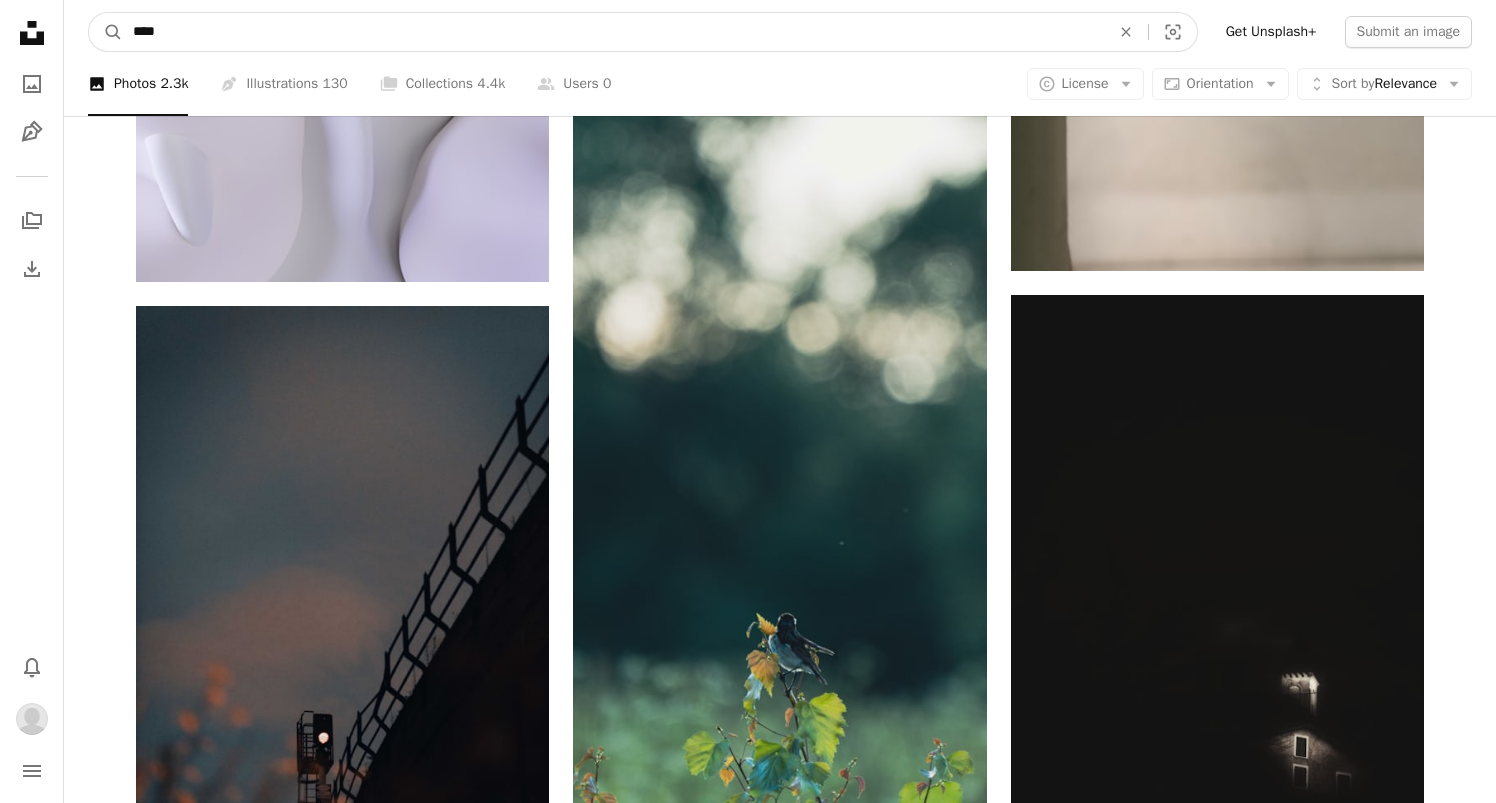 type on "**" 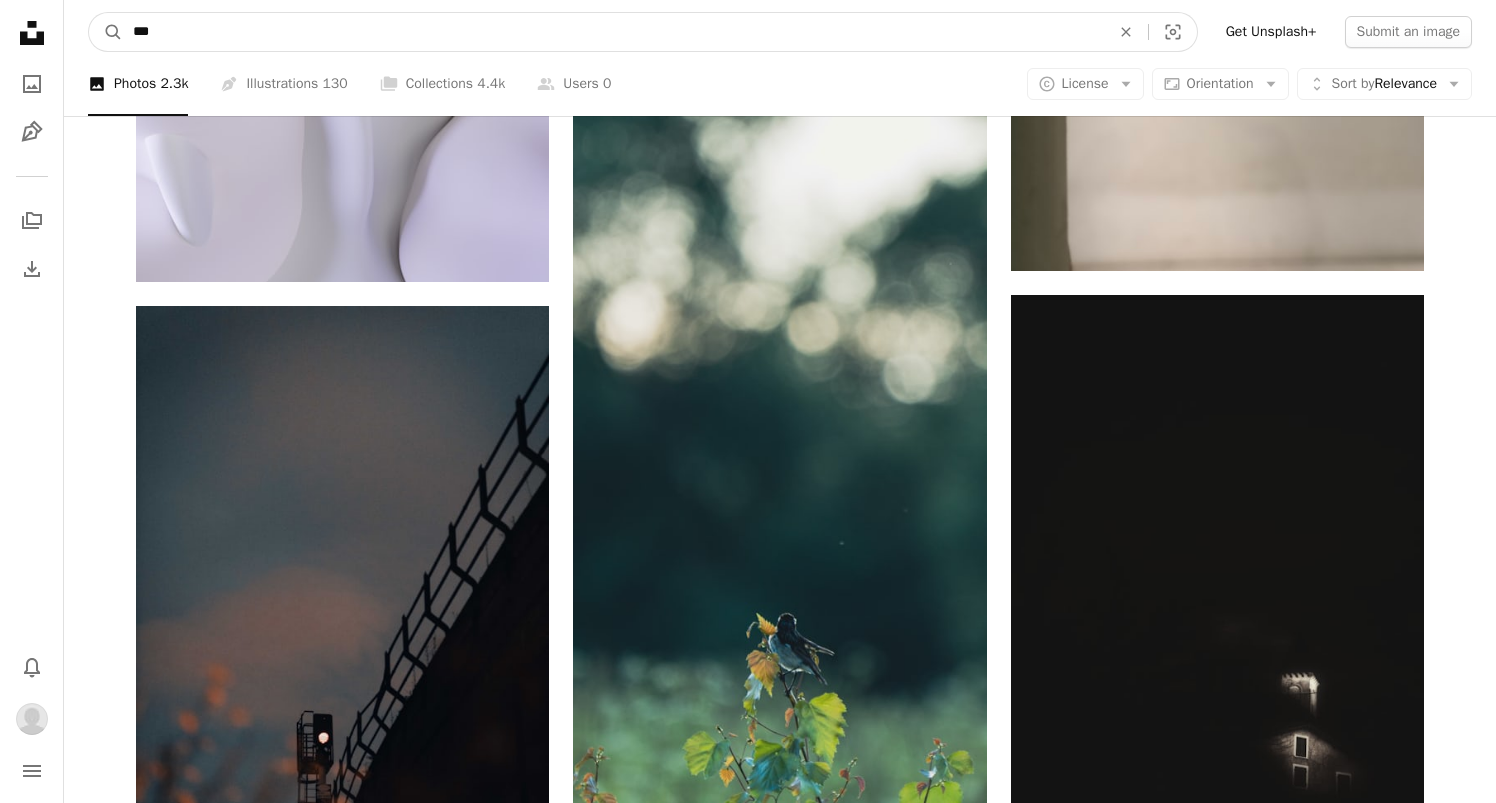 click on "A magnifying glass" at bounding box center [106, 32] 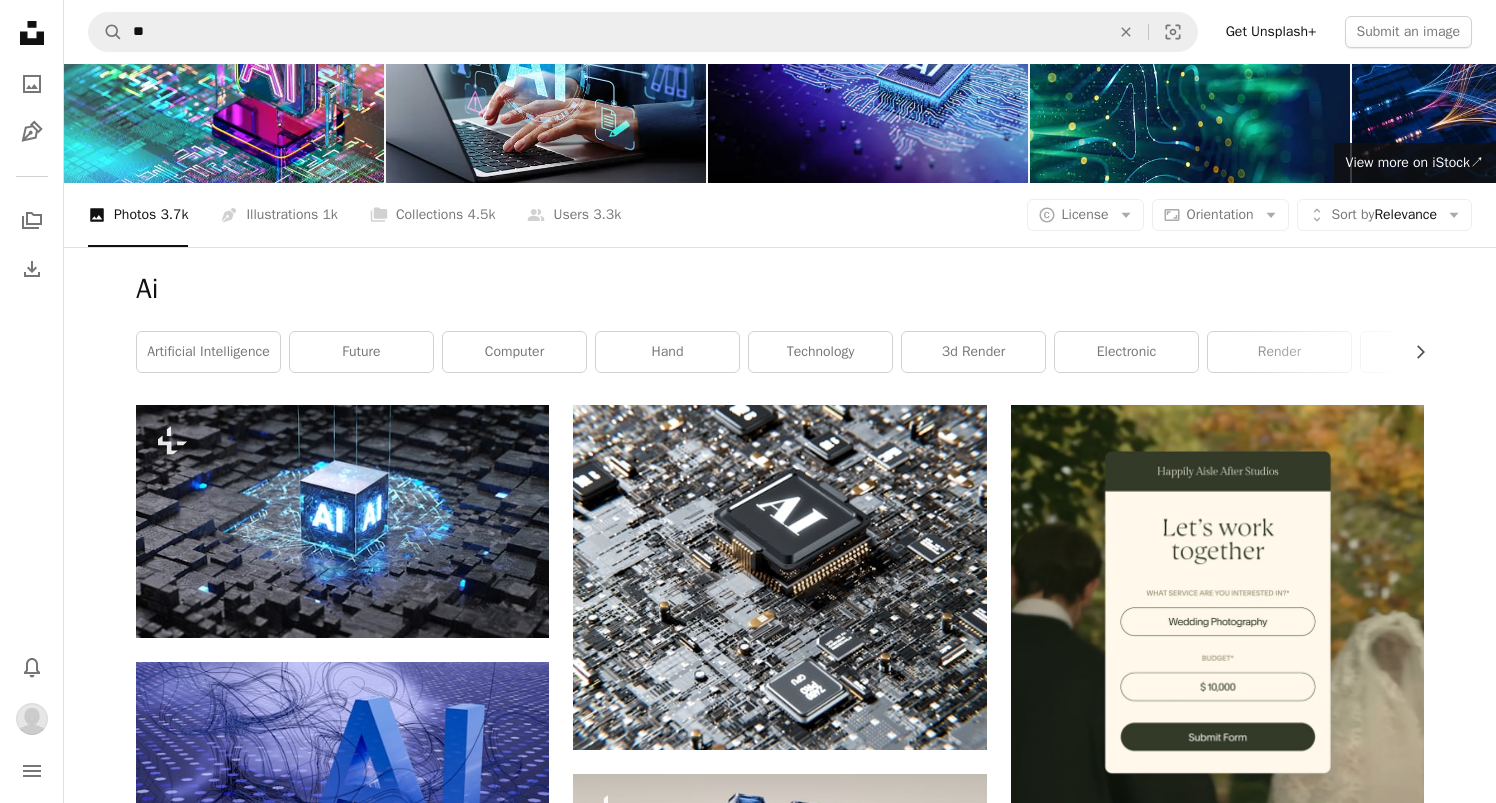 scroll, scrollTop: 110, scrollLeft: 0, axis: vertical 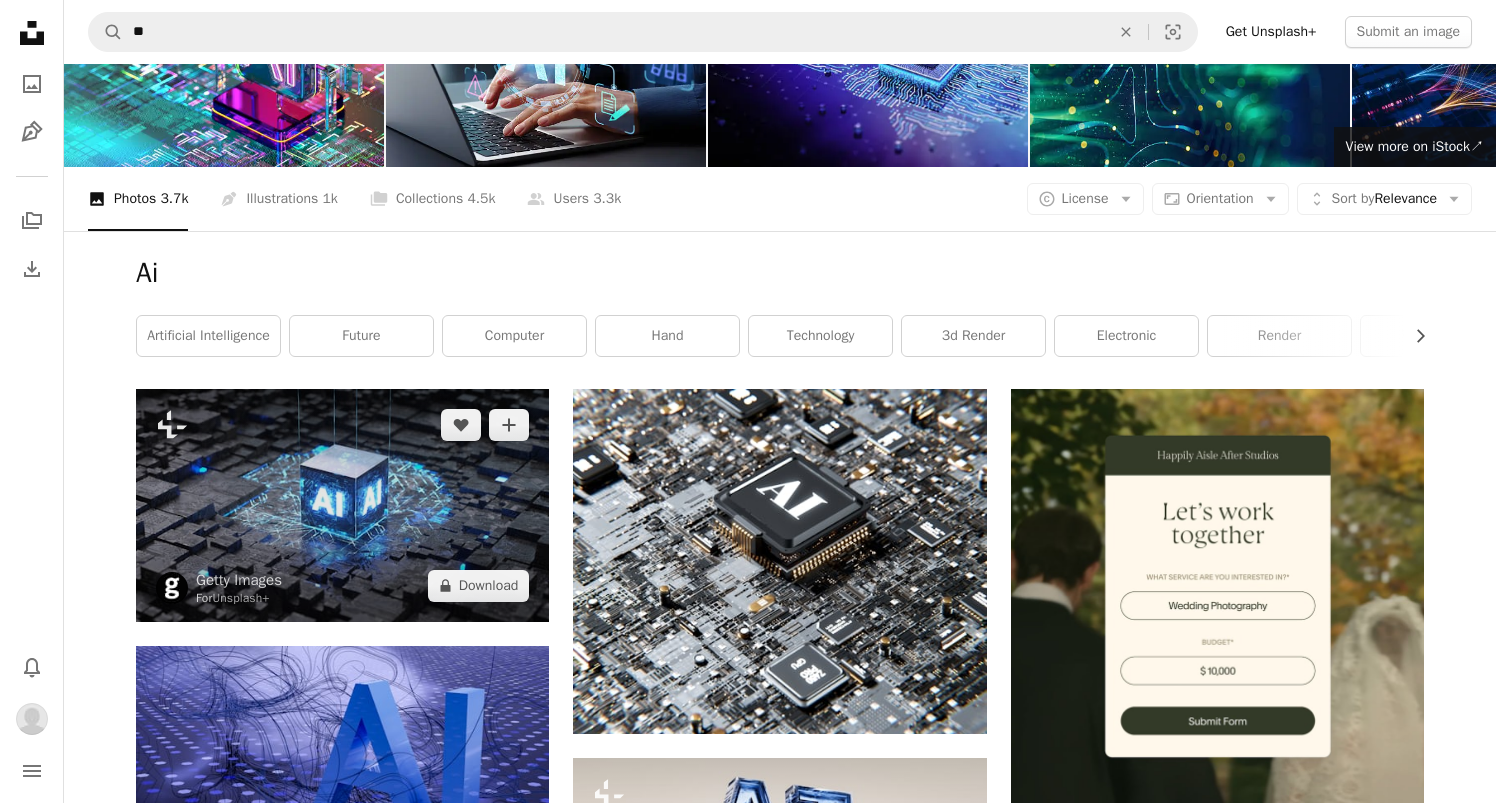 click at bounding box center [342, 505] 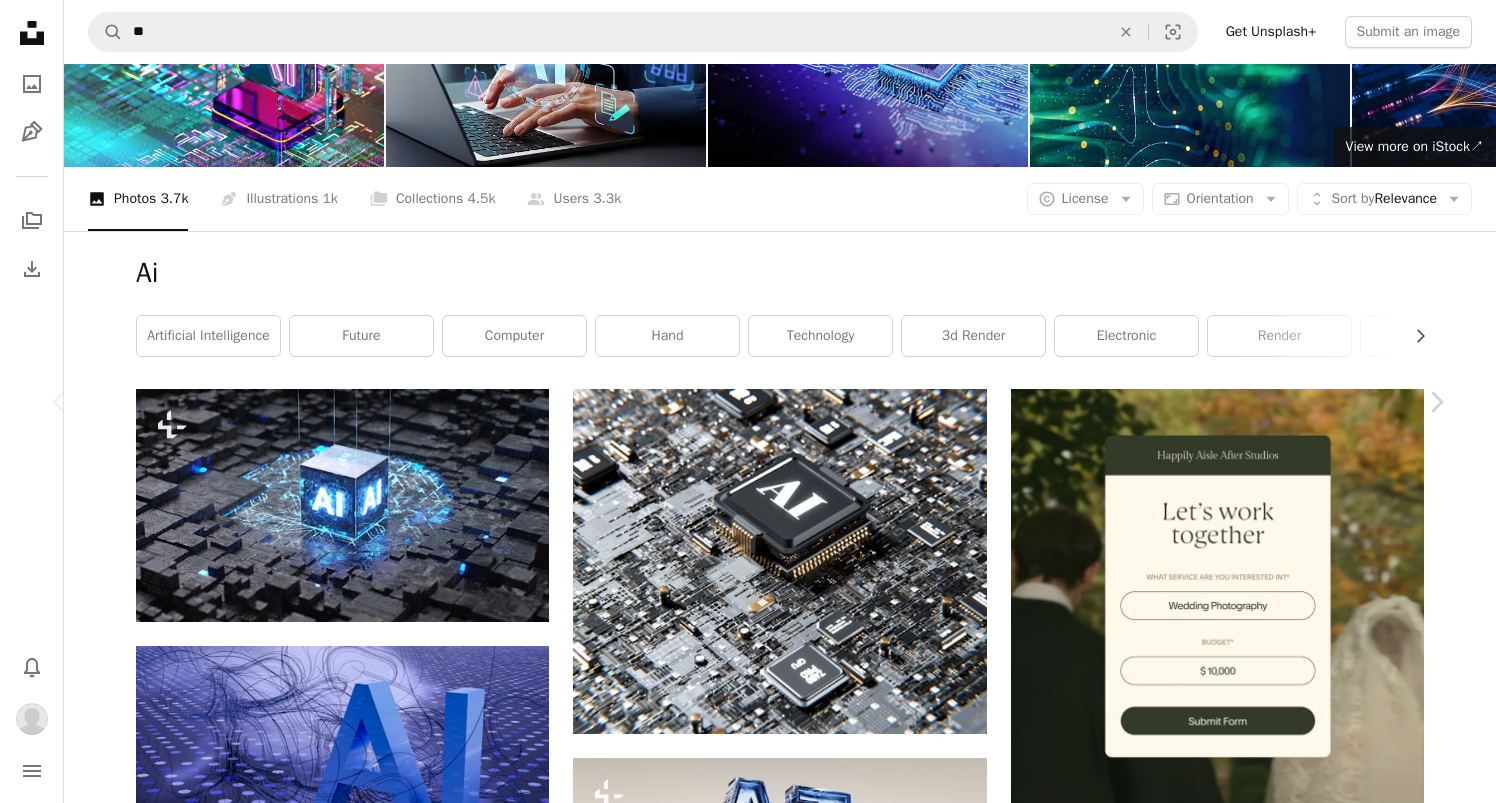 click on "Chevron left" at bounding box center (60, 402) 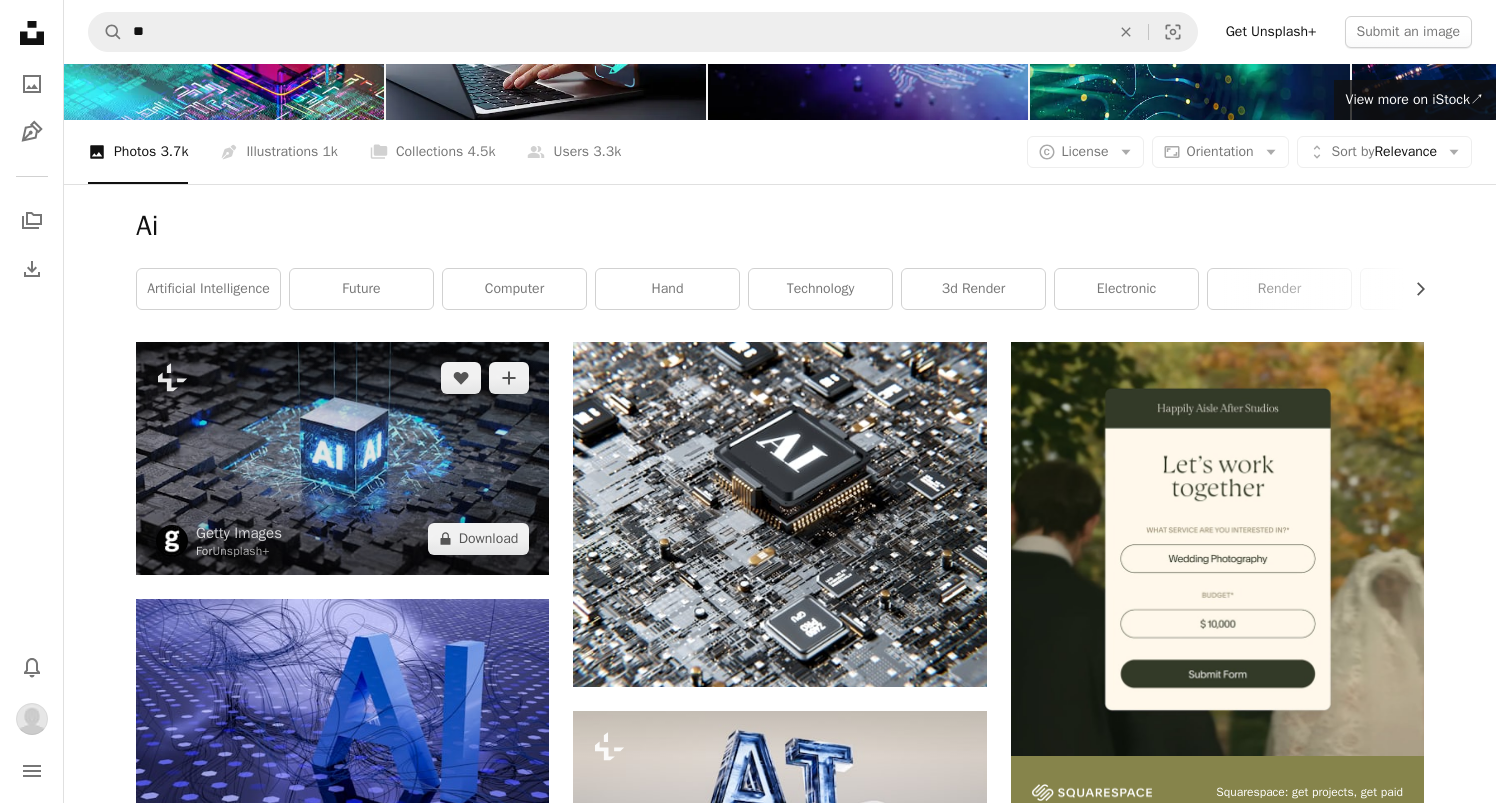 scroll, scrollTop: 165, scrollLeft: 0, axis: vertical 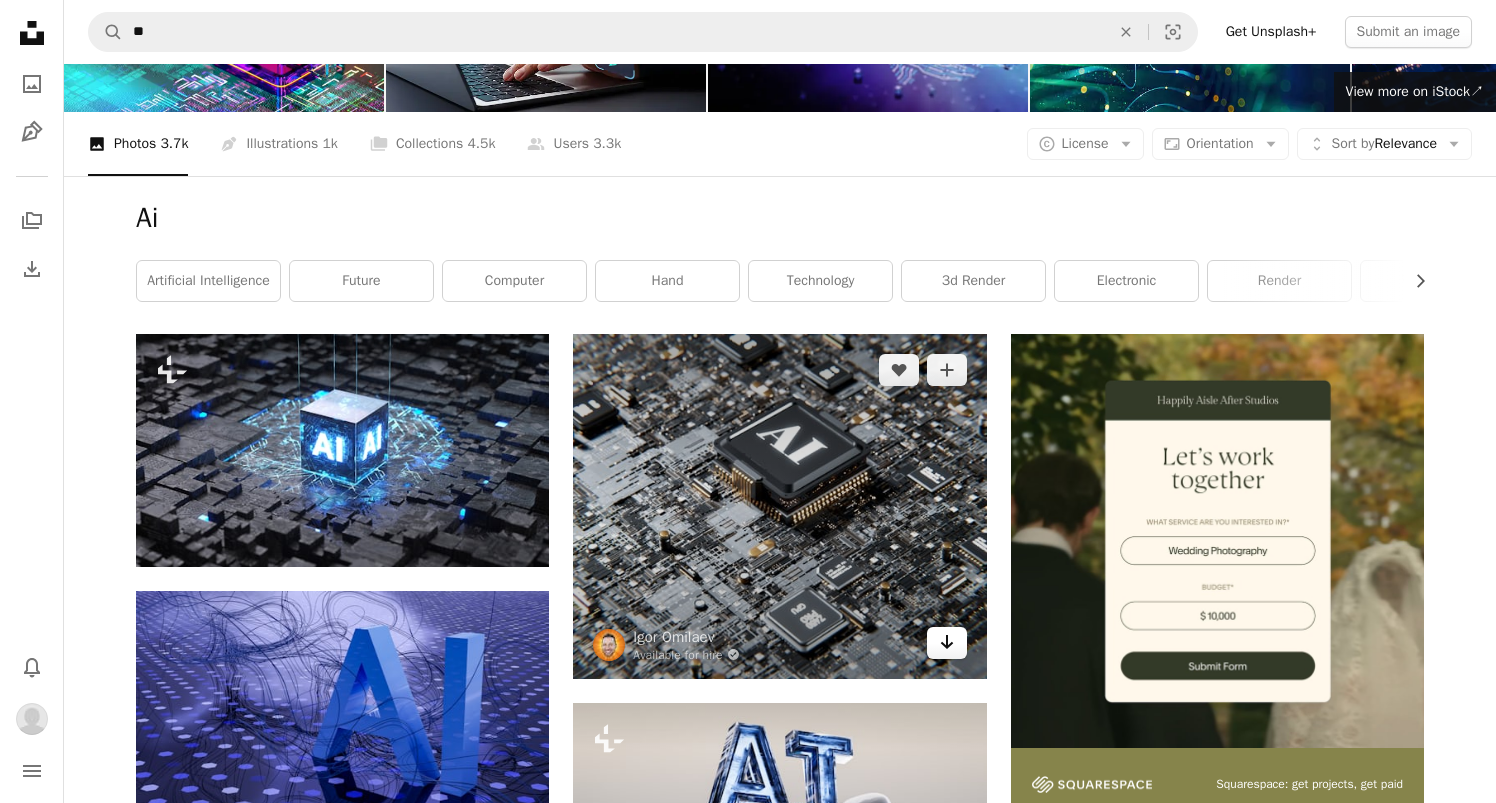 click on "Arrow pointing down" 